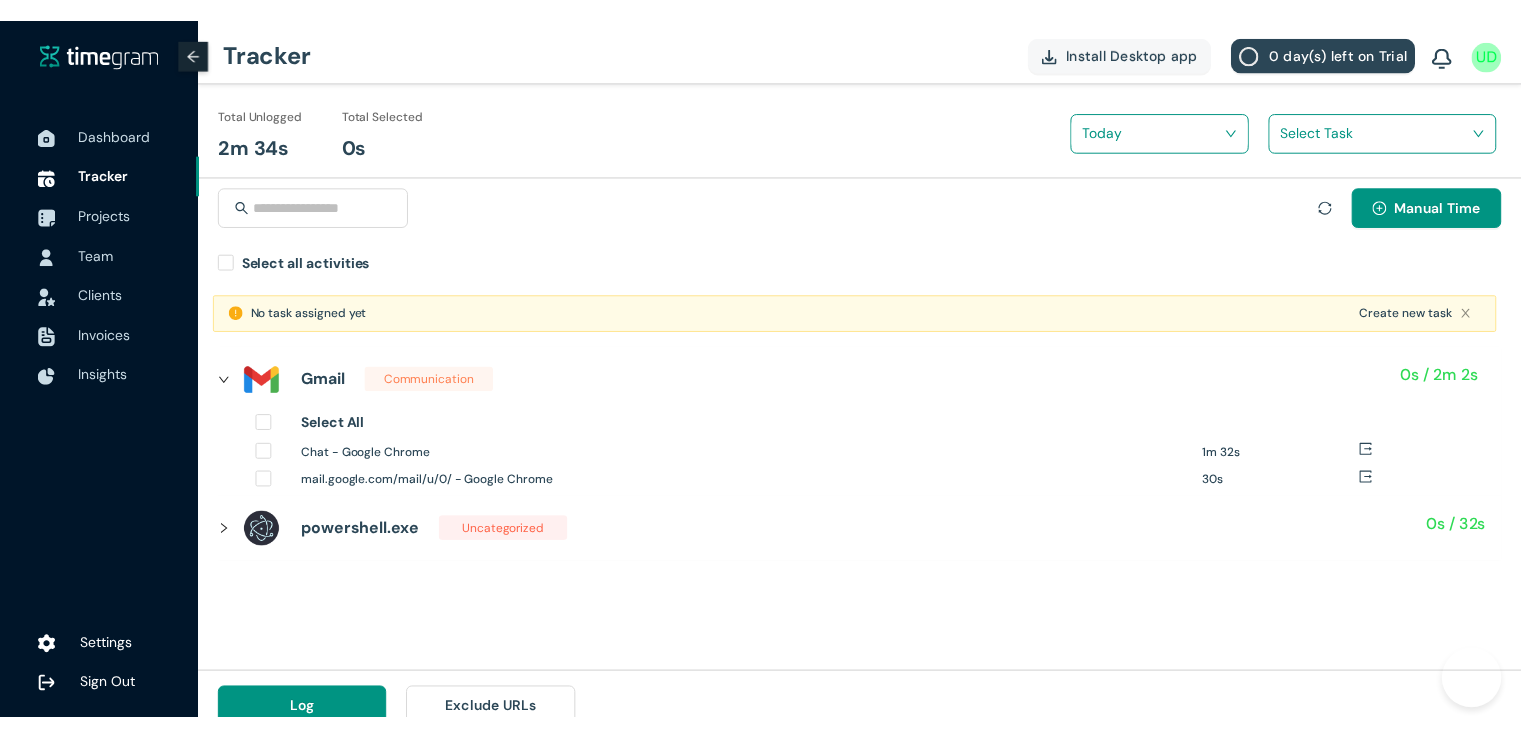 scroll, scrollTop: 0, scrollLeft: 0, axis: both 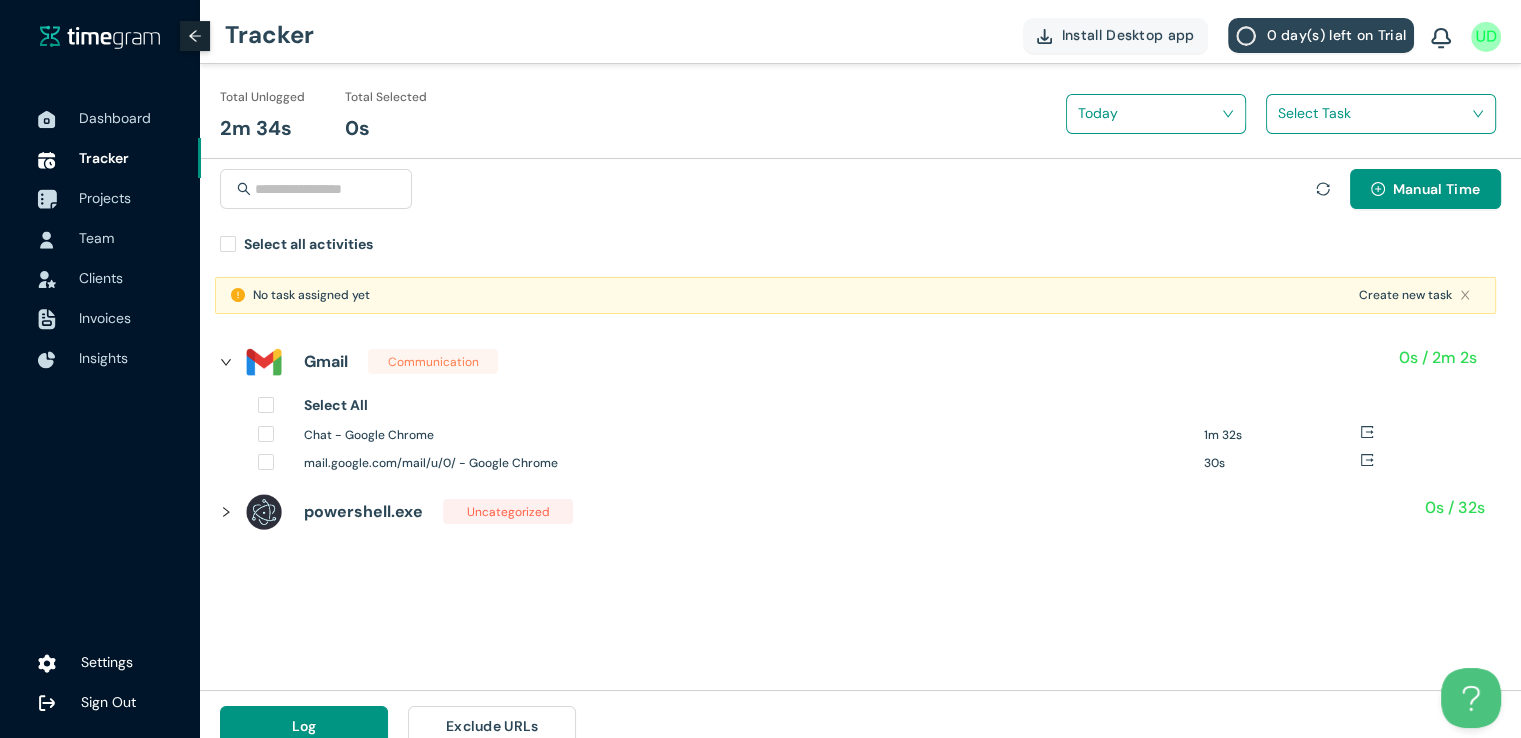 click on "Projects" at bounding box center (105, 198) 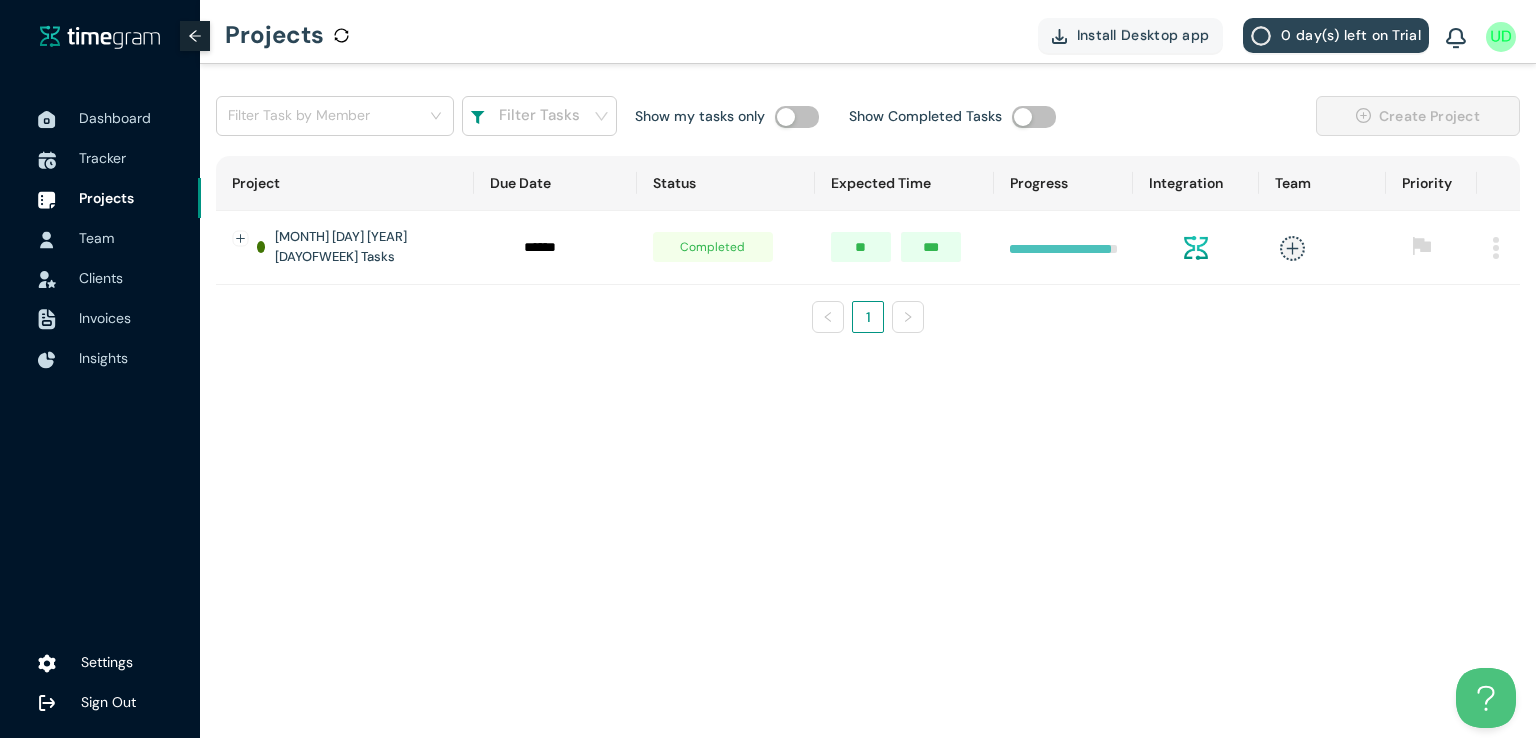 click at bounding box center [1498, 248] 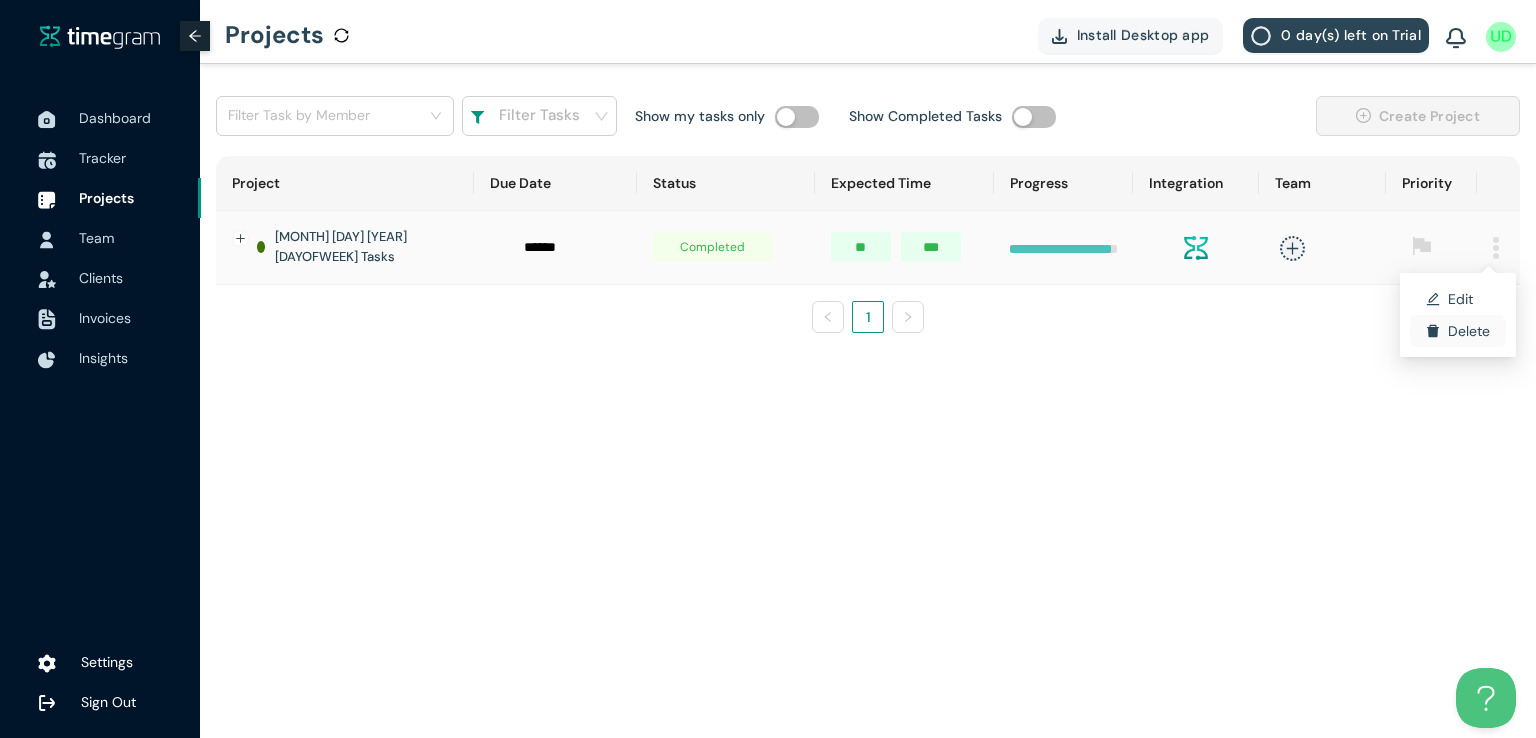 click on "Delete" at bounding box center (1469, 331) 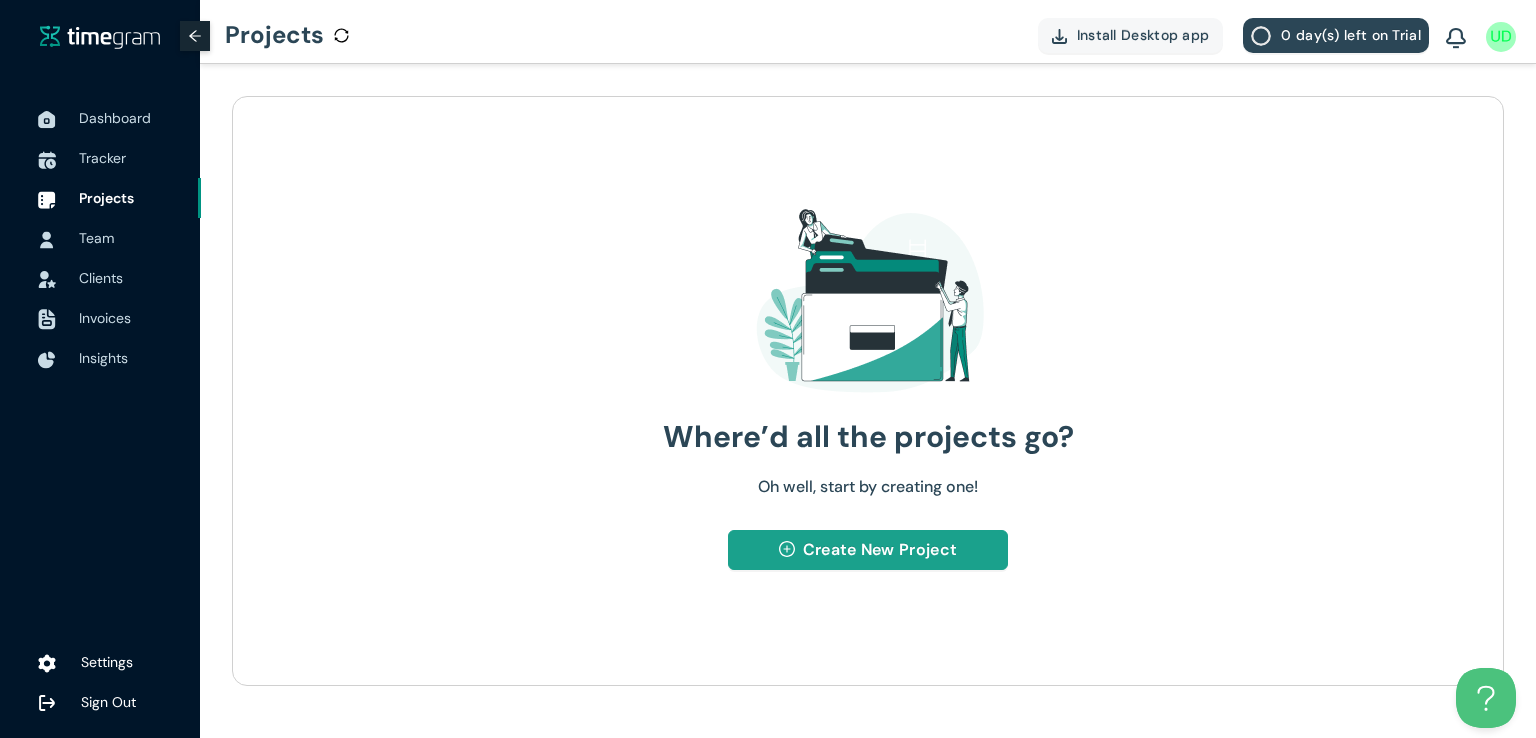 click on "Create New Project" at bounding box center (880, 549) 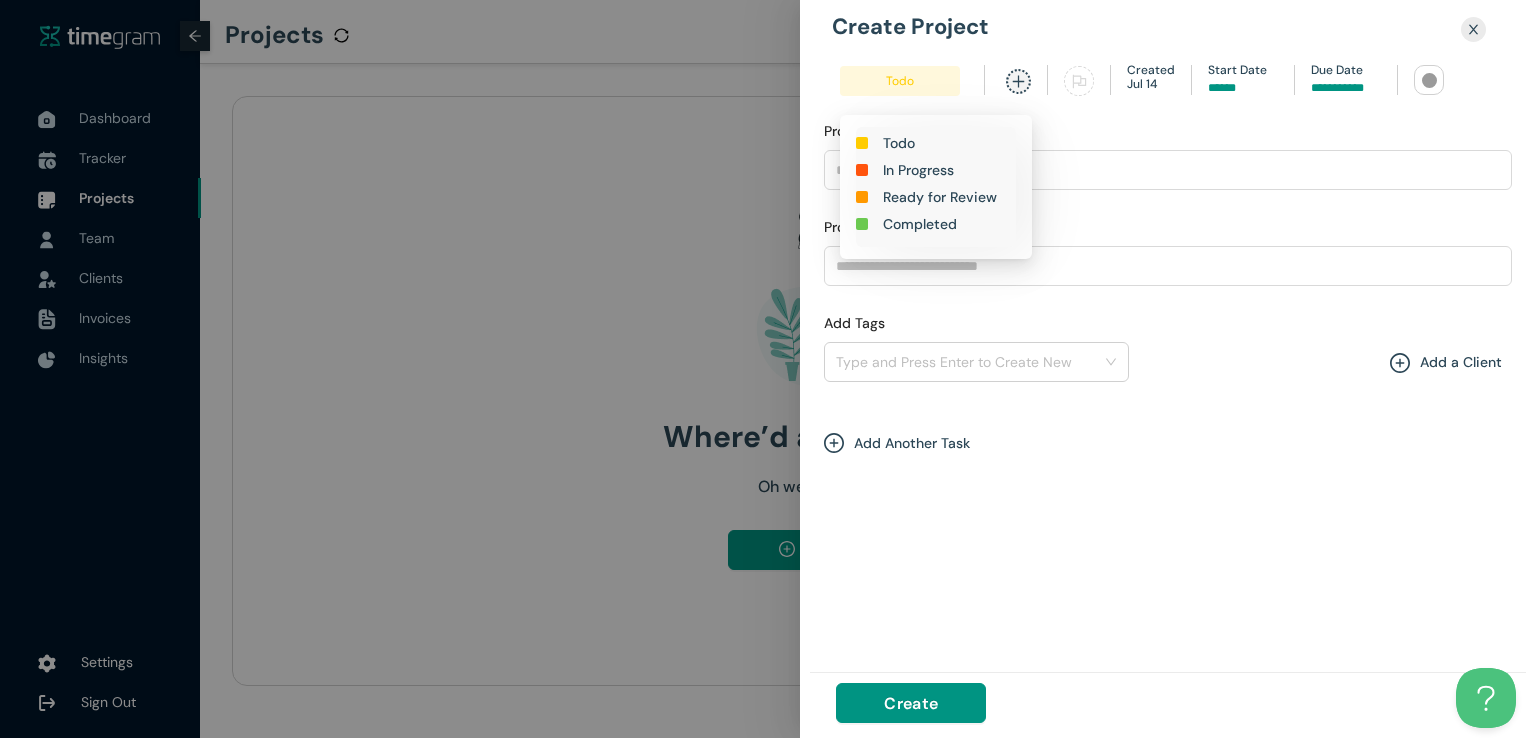 click on "In Progress" at bounding box center [918, 170] 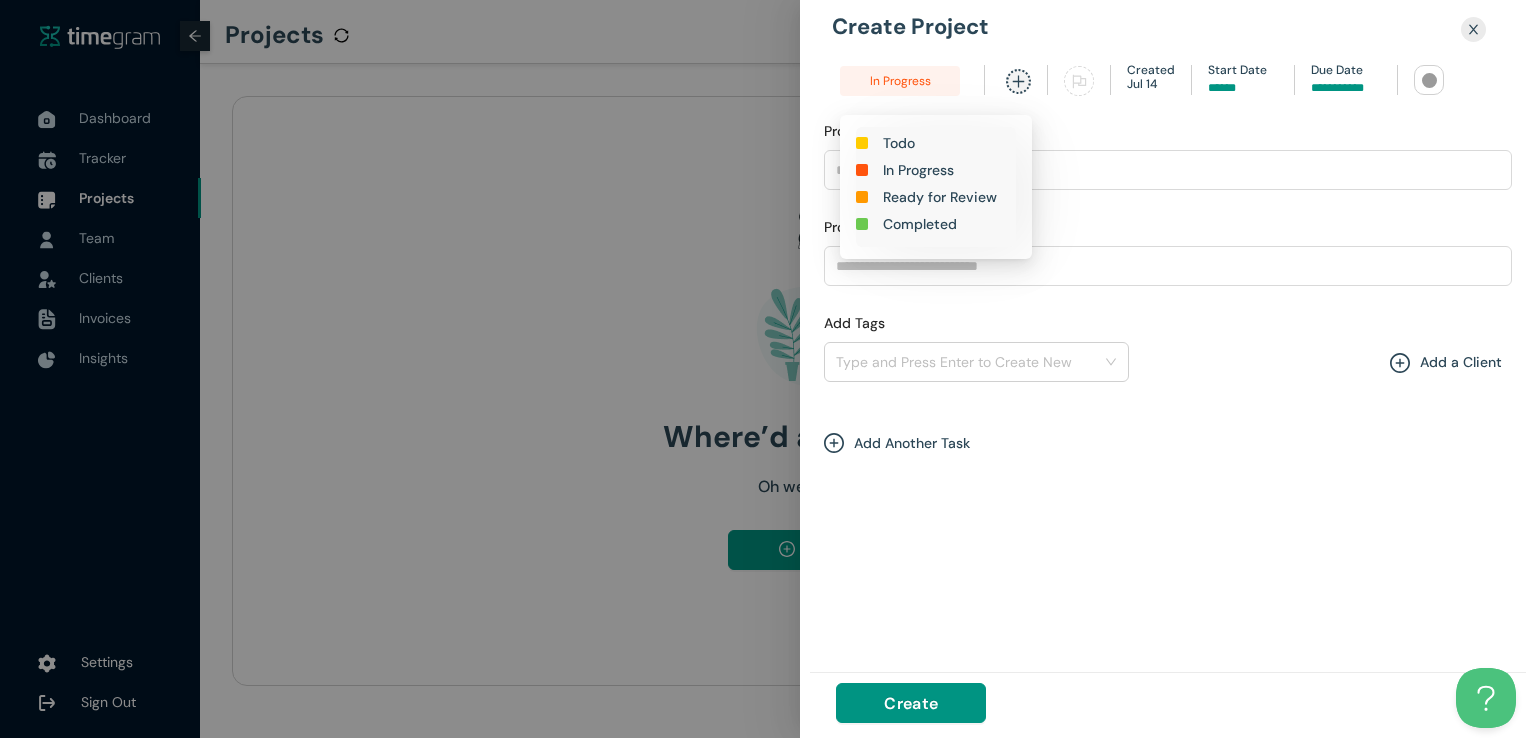click on "In Progress" at bounding box center [918, 170] 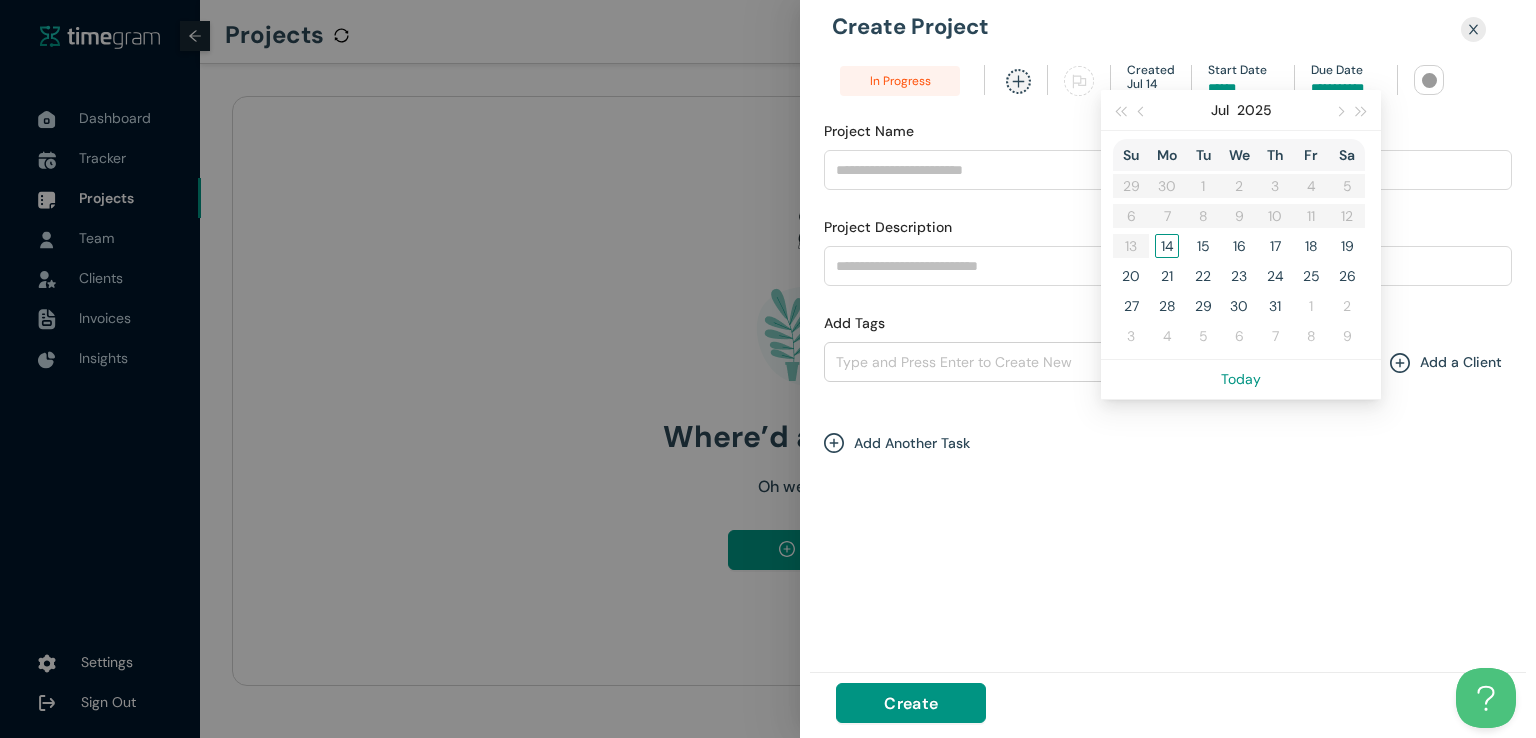 click on "Jul 2025 Su Mo Tu We Th Fr Sa 29 30 1 2 3 4 5 6 7 8 9 10 11 12 13 14 15 16 17 18 19 20 21 22 23 24 25 26 27 28 29 30 31 1 2 3 4 5 6 7 8 9 Today" at bounding box center [1346, 86] 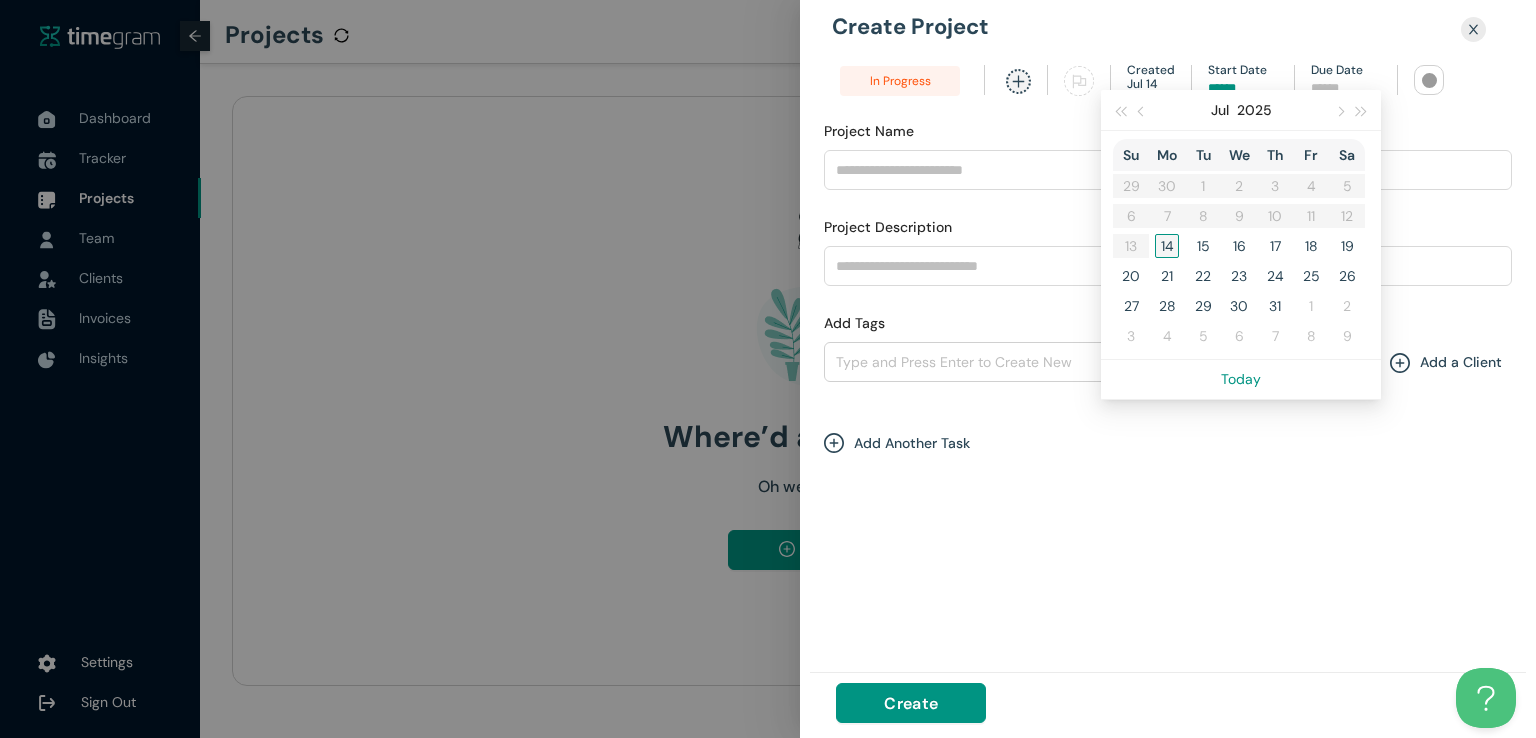 type on "******" 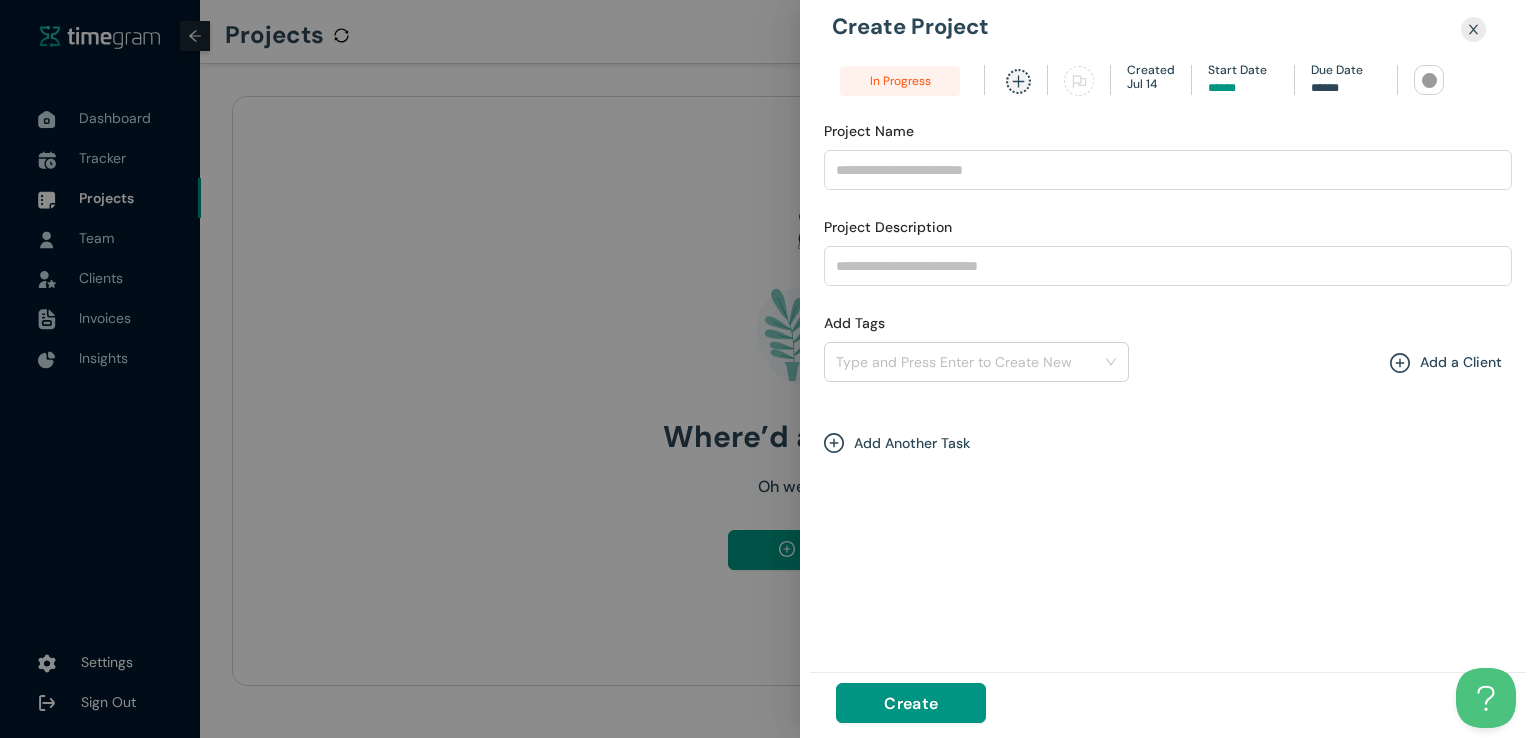 click at bounding box center (1429, 80) 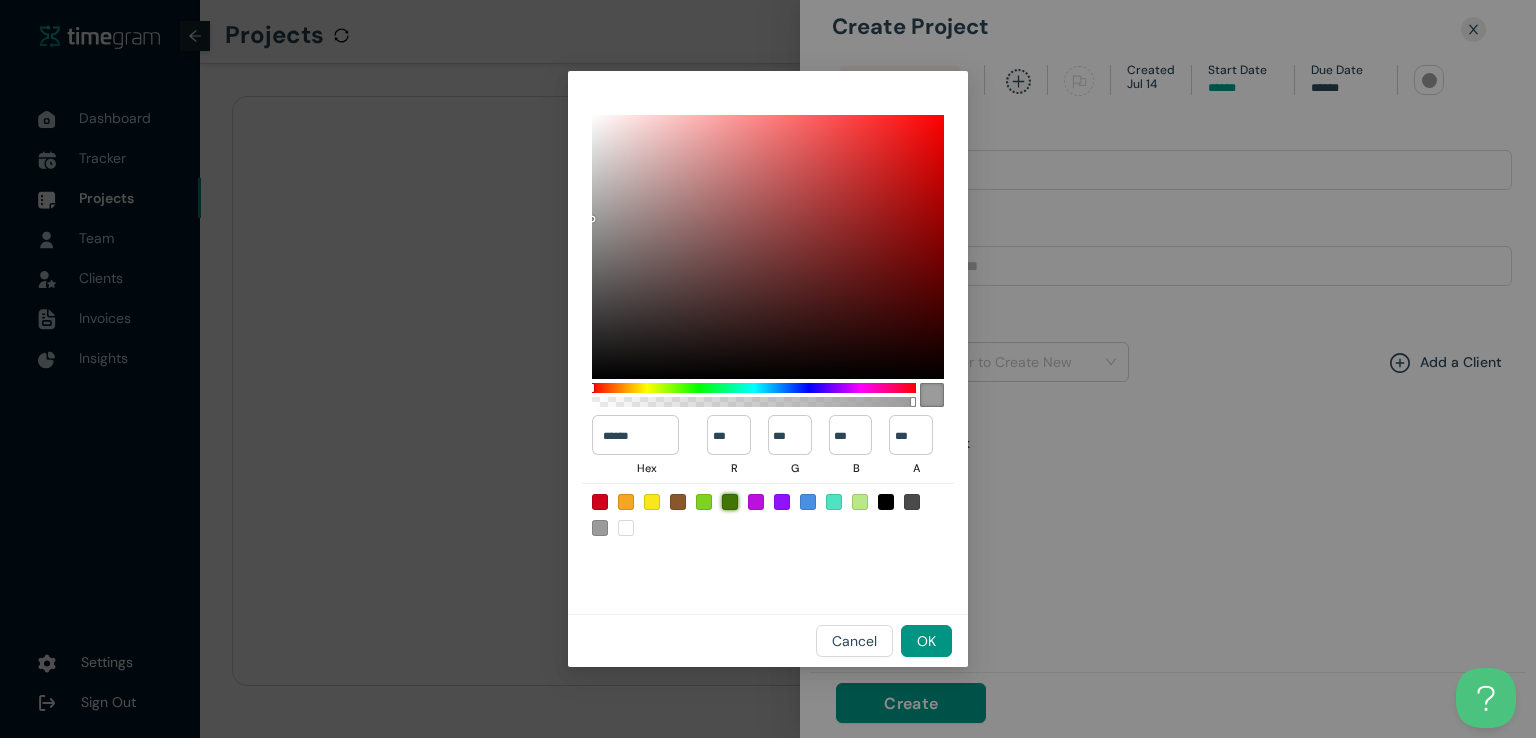 click at bounding box center (730, 502) 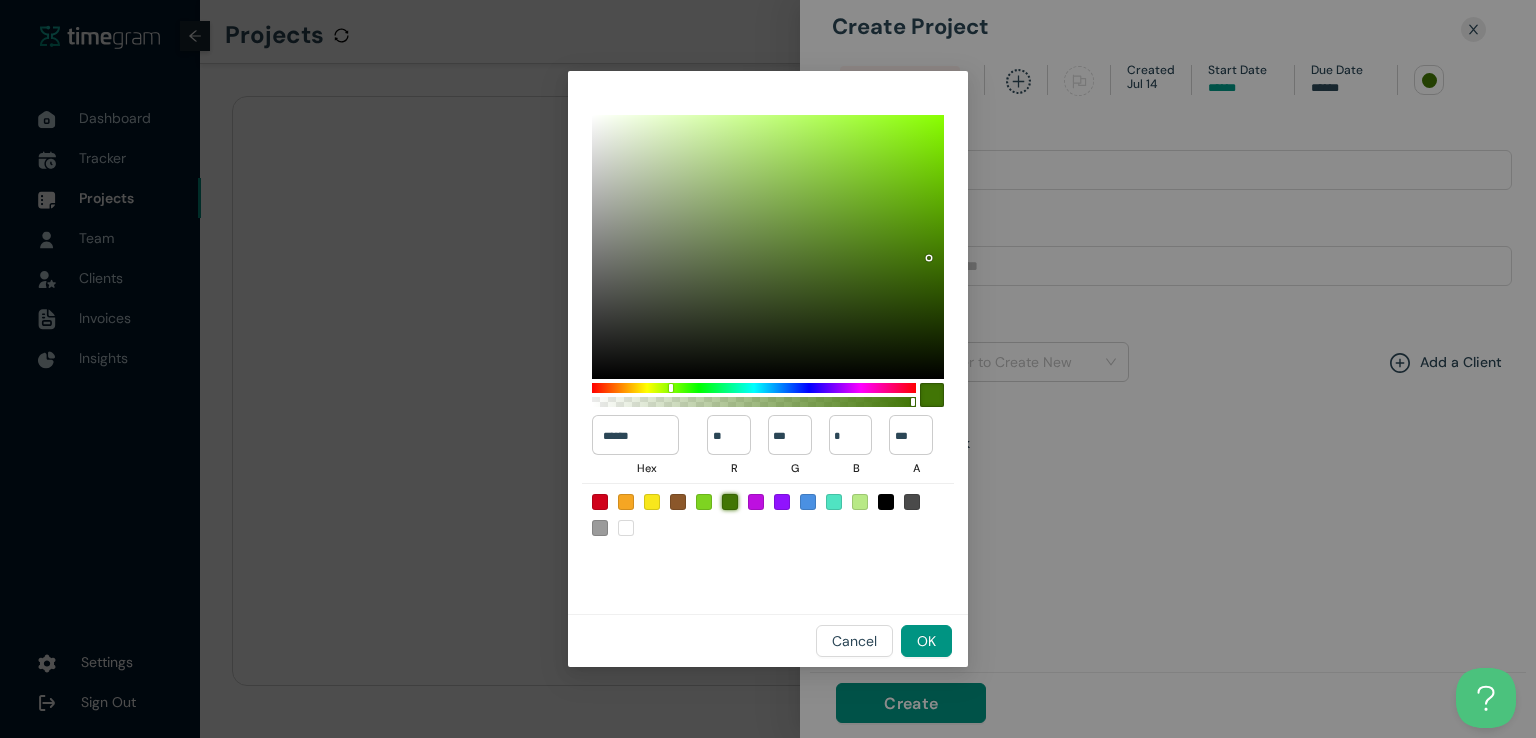 type on "******" 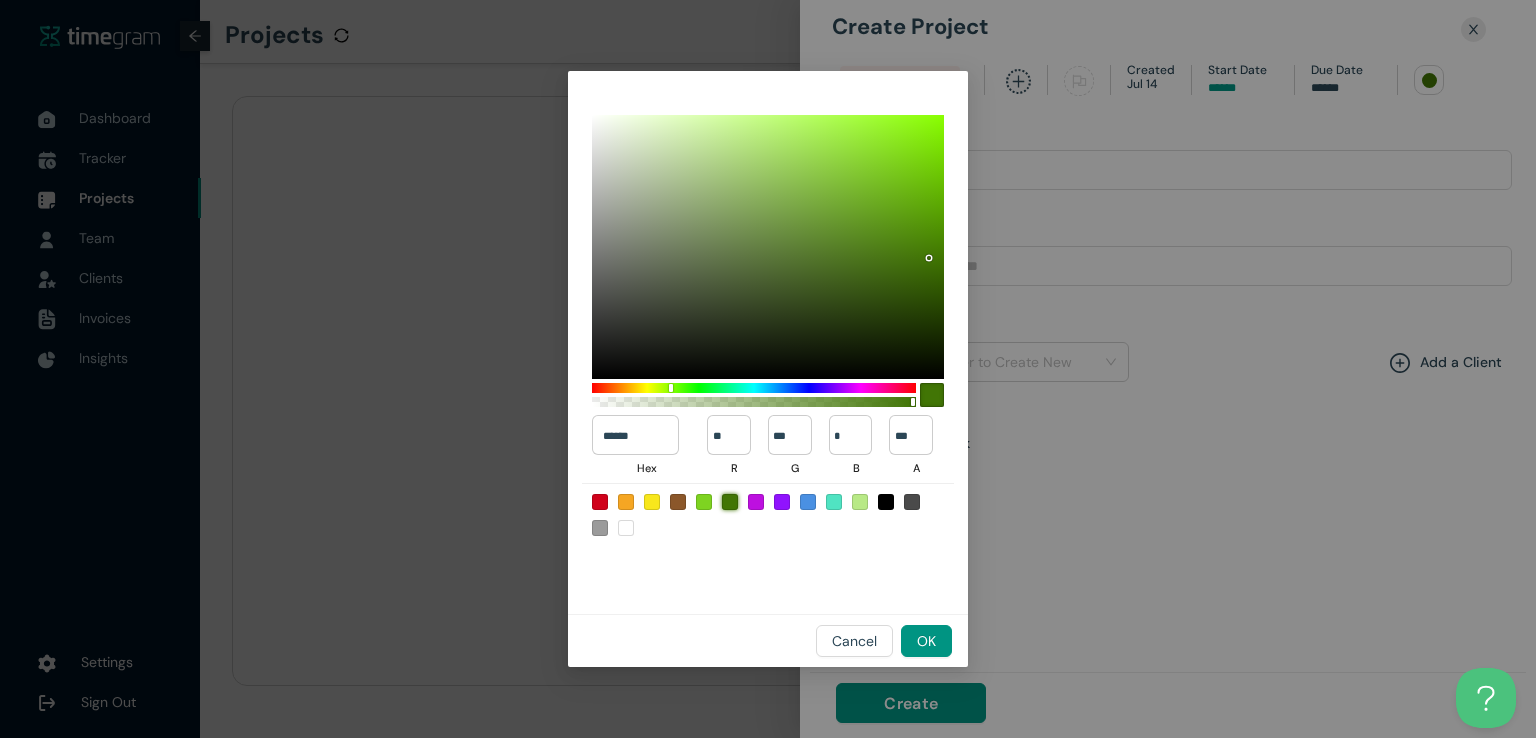 type on "**" 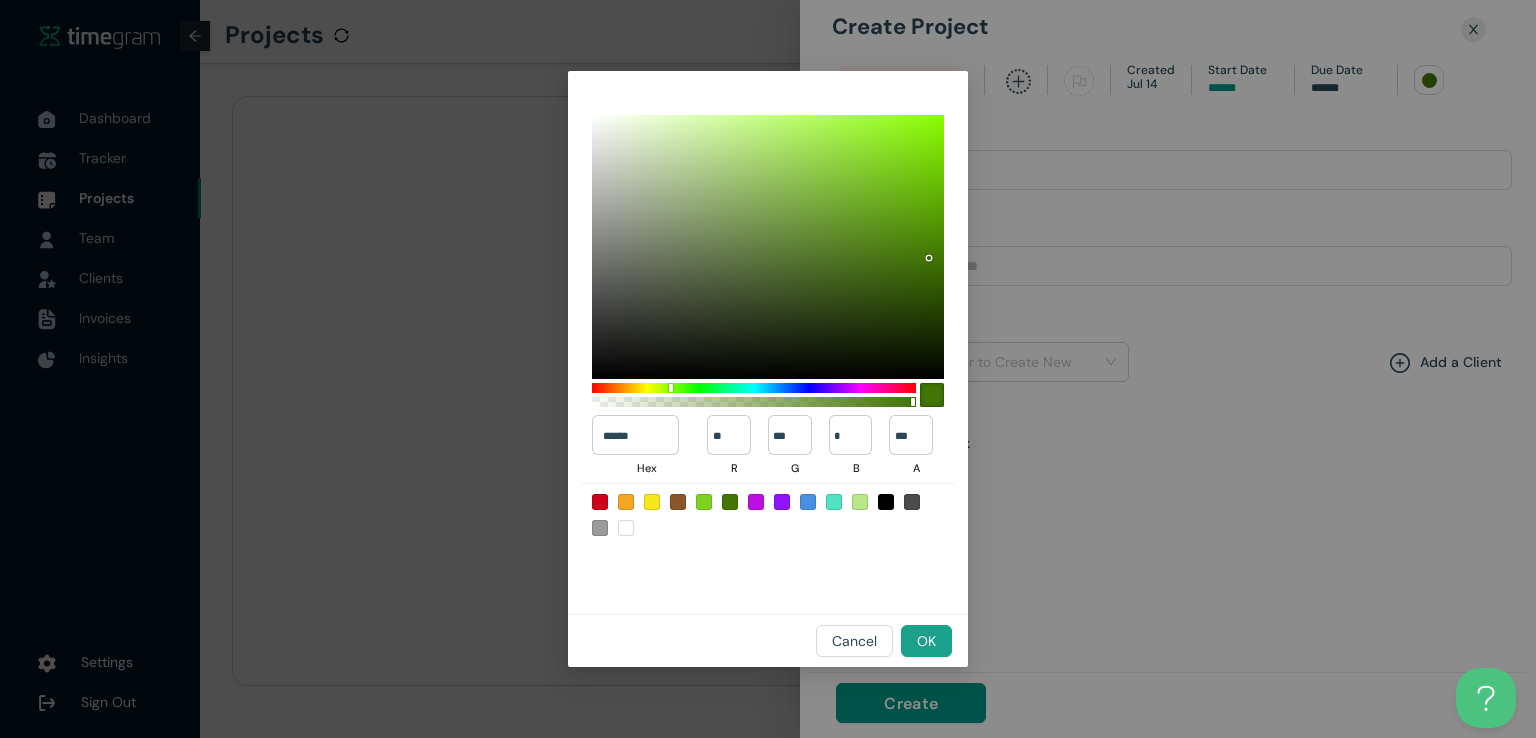 click on "OK" at bounding box center [926, 641] 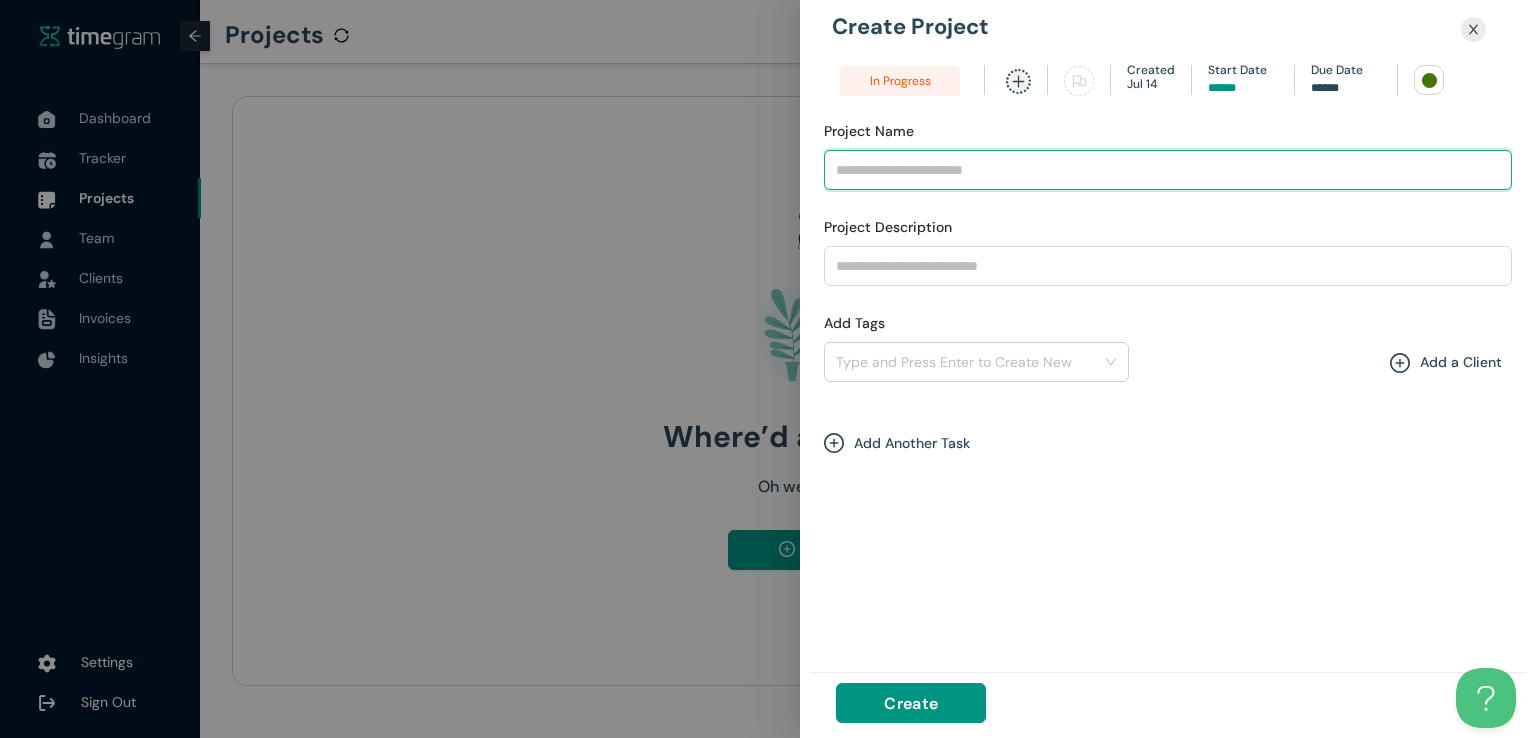 click on "Project Name" at bounding box center (1168, 170) 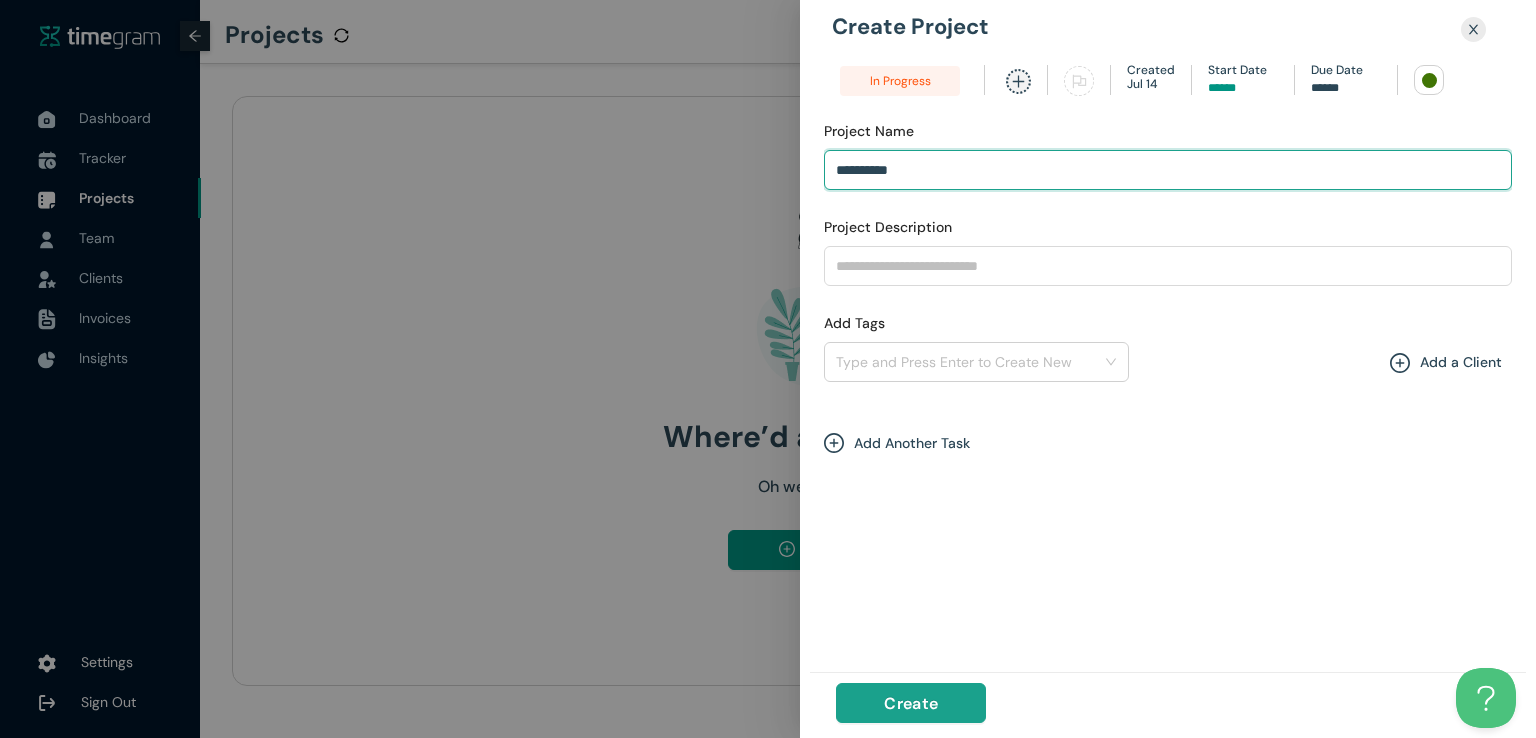 type on "**********" 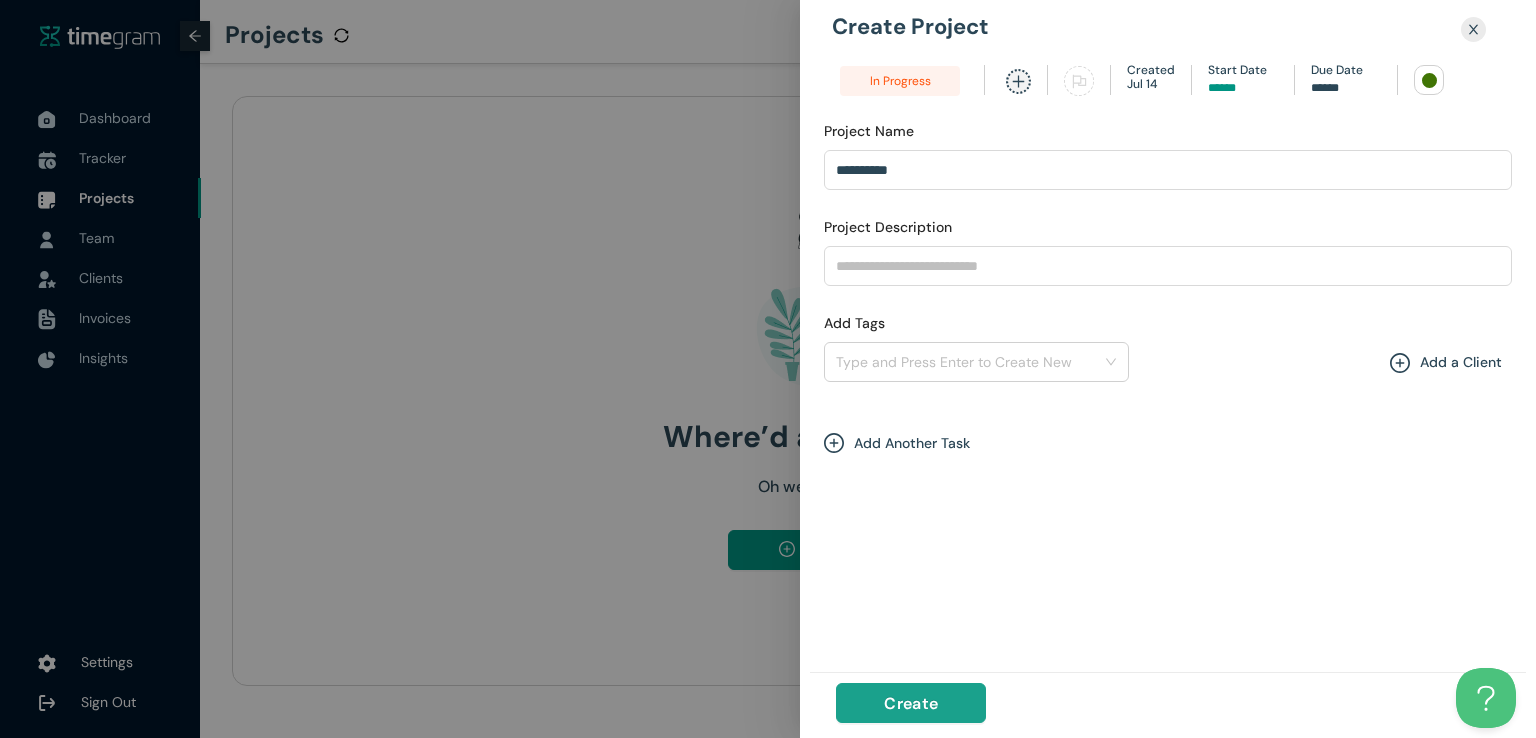 click on "Create" at bounding box center (911, 703) 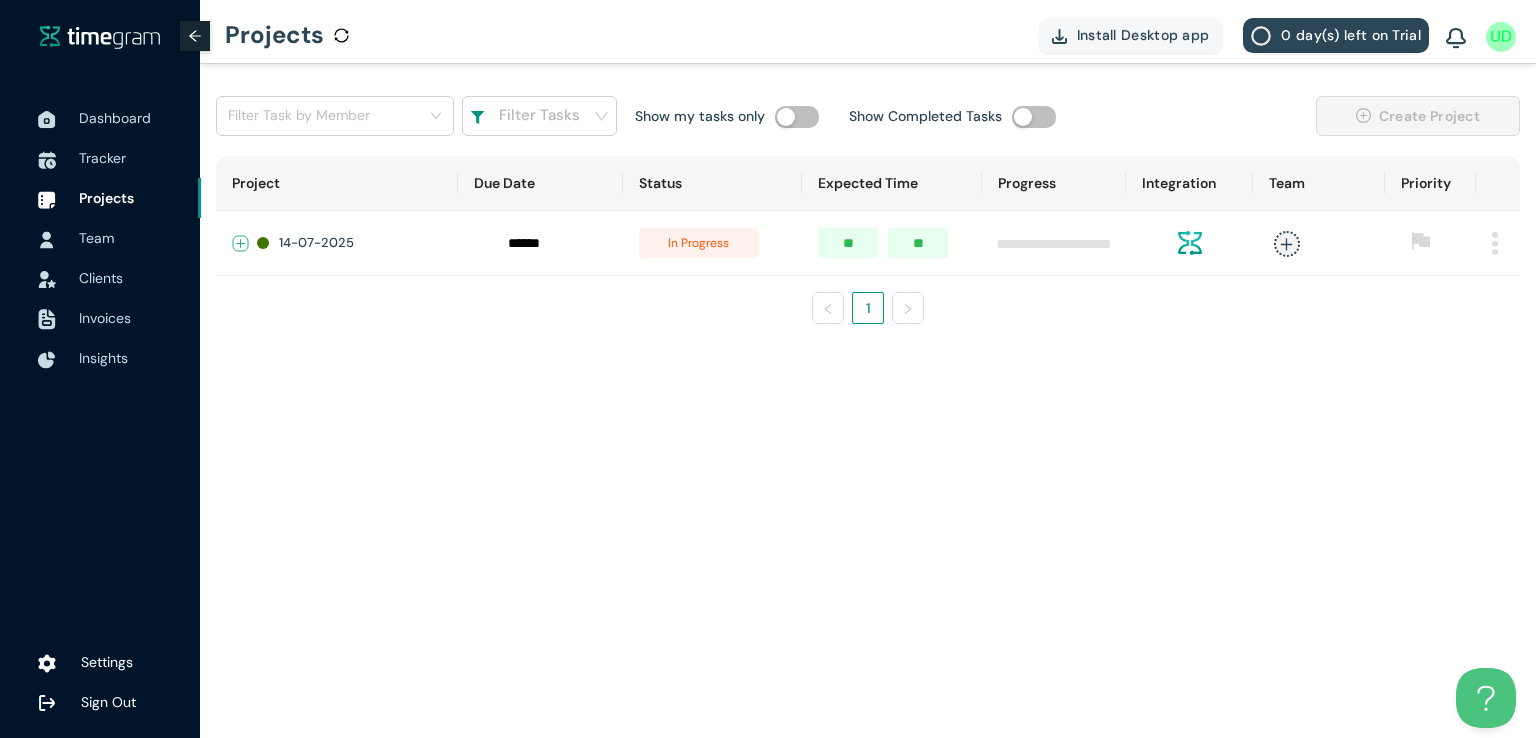 click at bounding box center (241, 244) 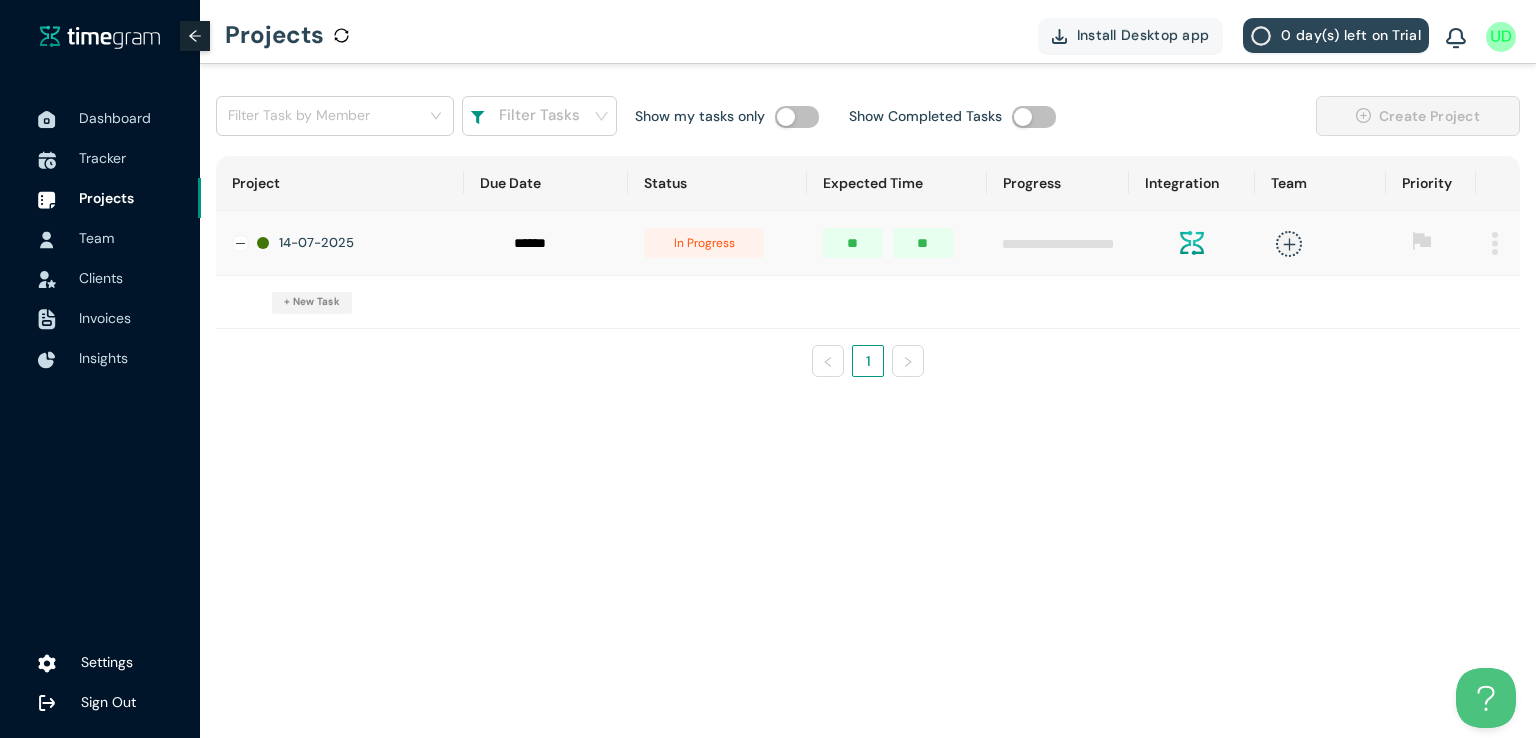 click on "+ New Task" at bounding box center [312, 302] 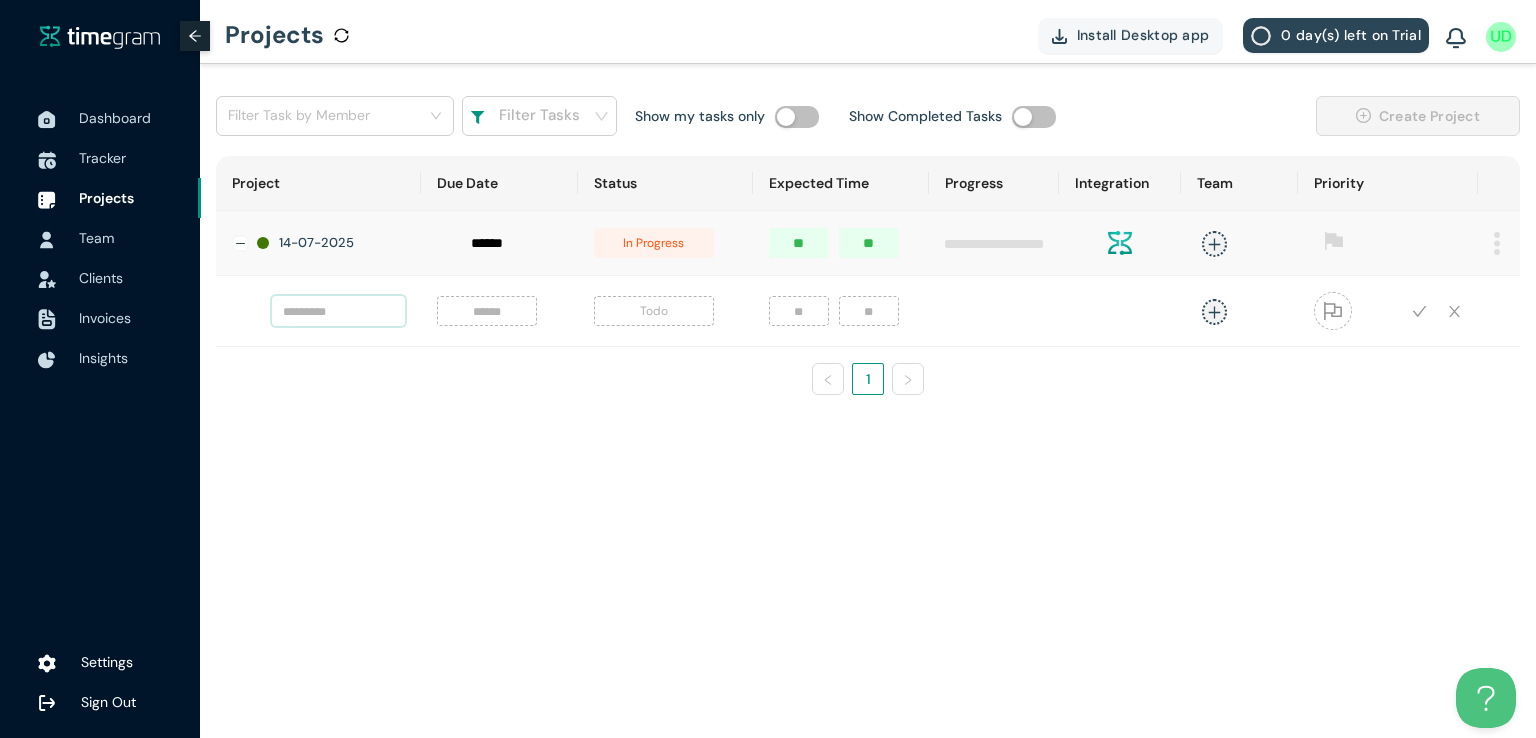 click at bounding box center (338, 311) 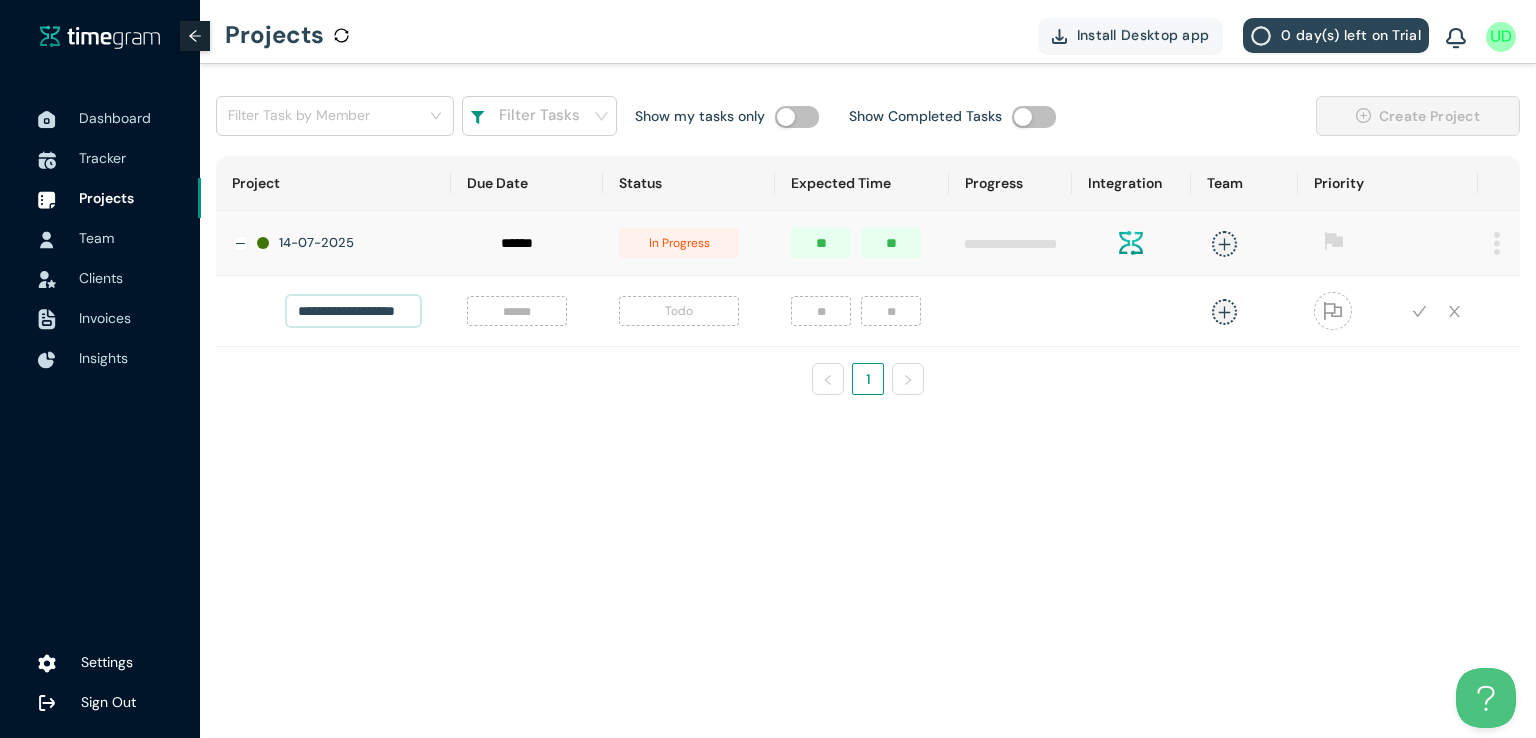 scroll, scrollTop: 0, scrollLeft: 17, axis: horizontal 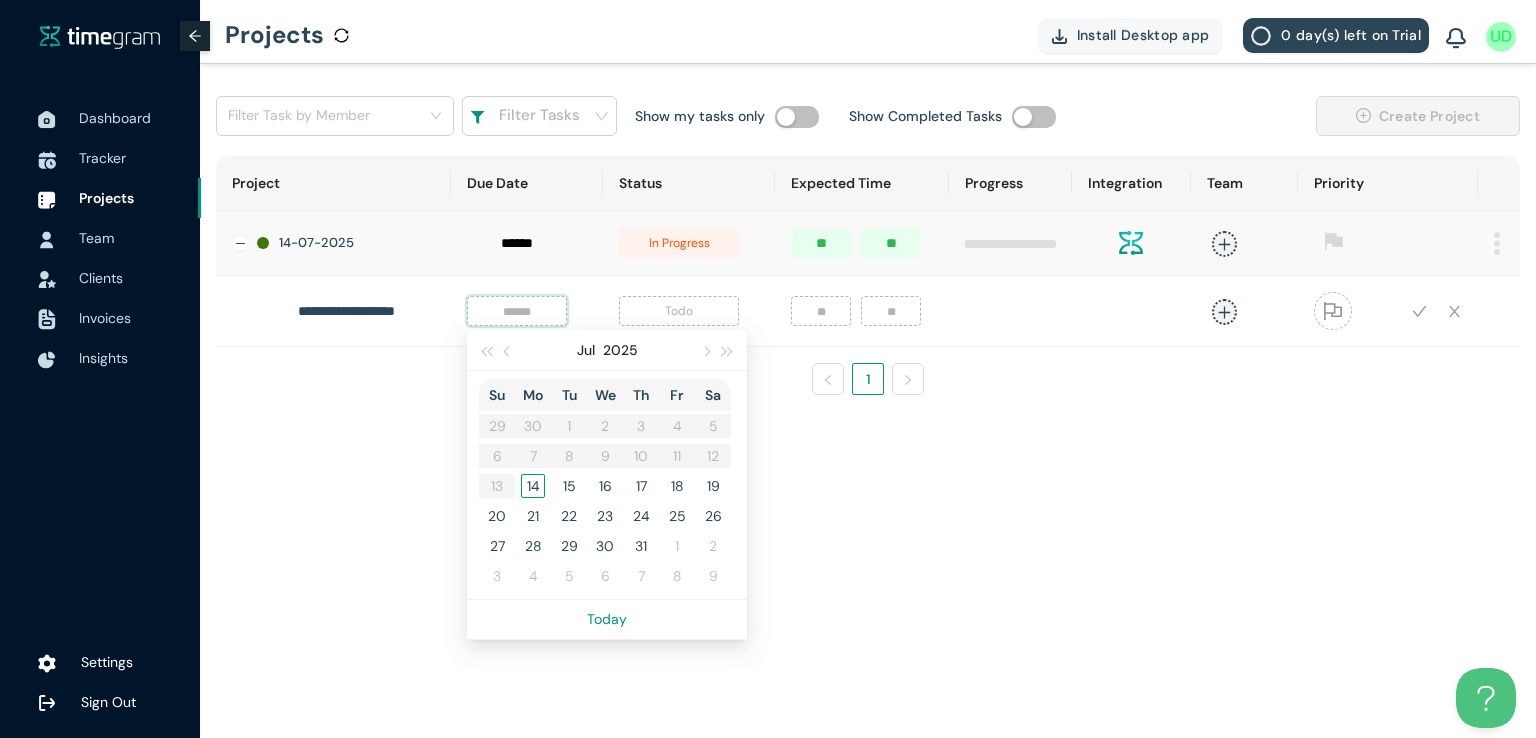 click at bounding box center (517, 311) 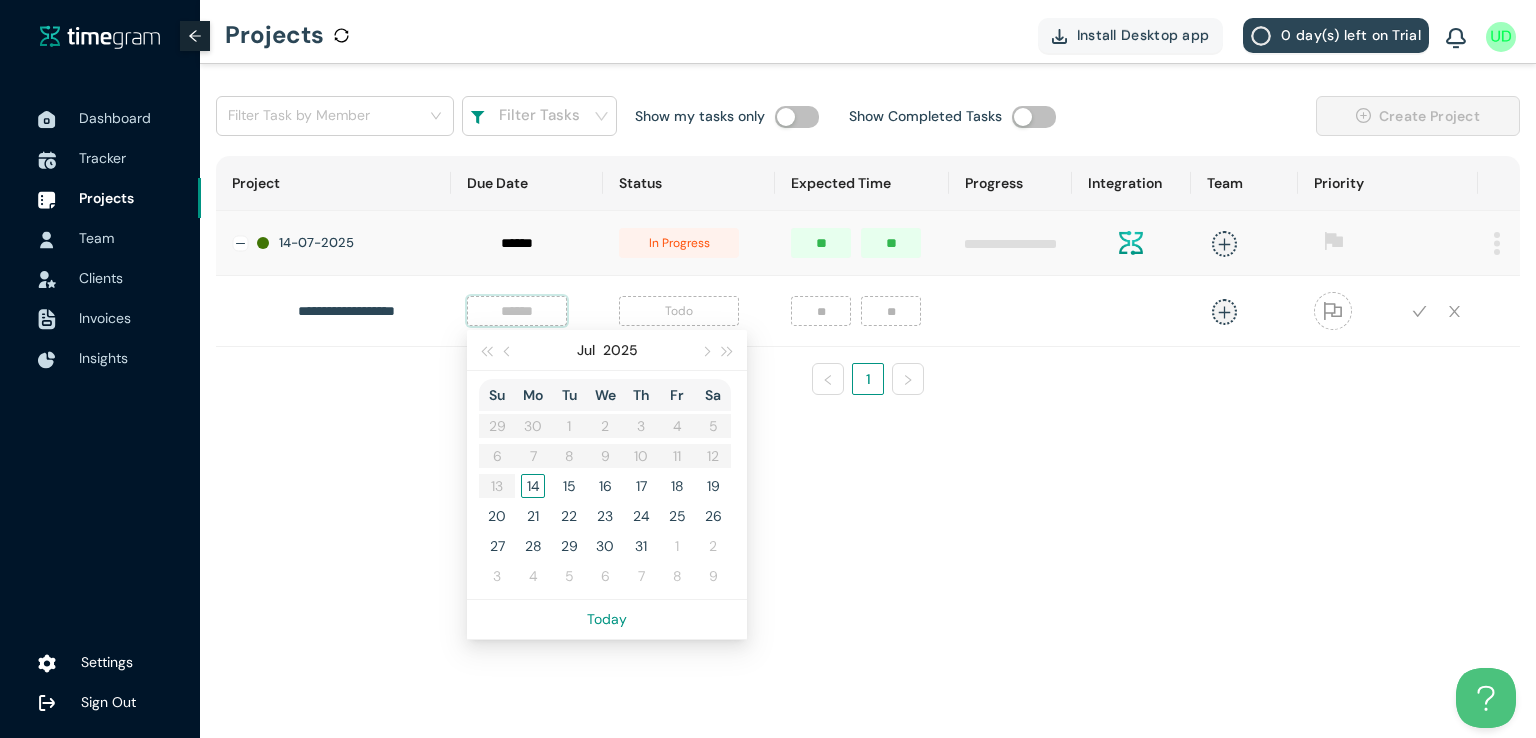type on "******" 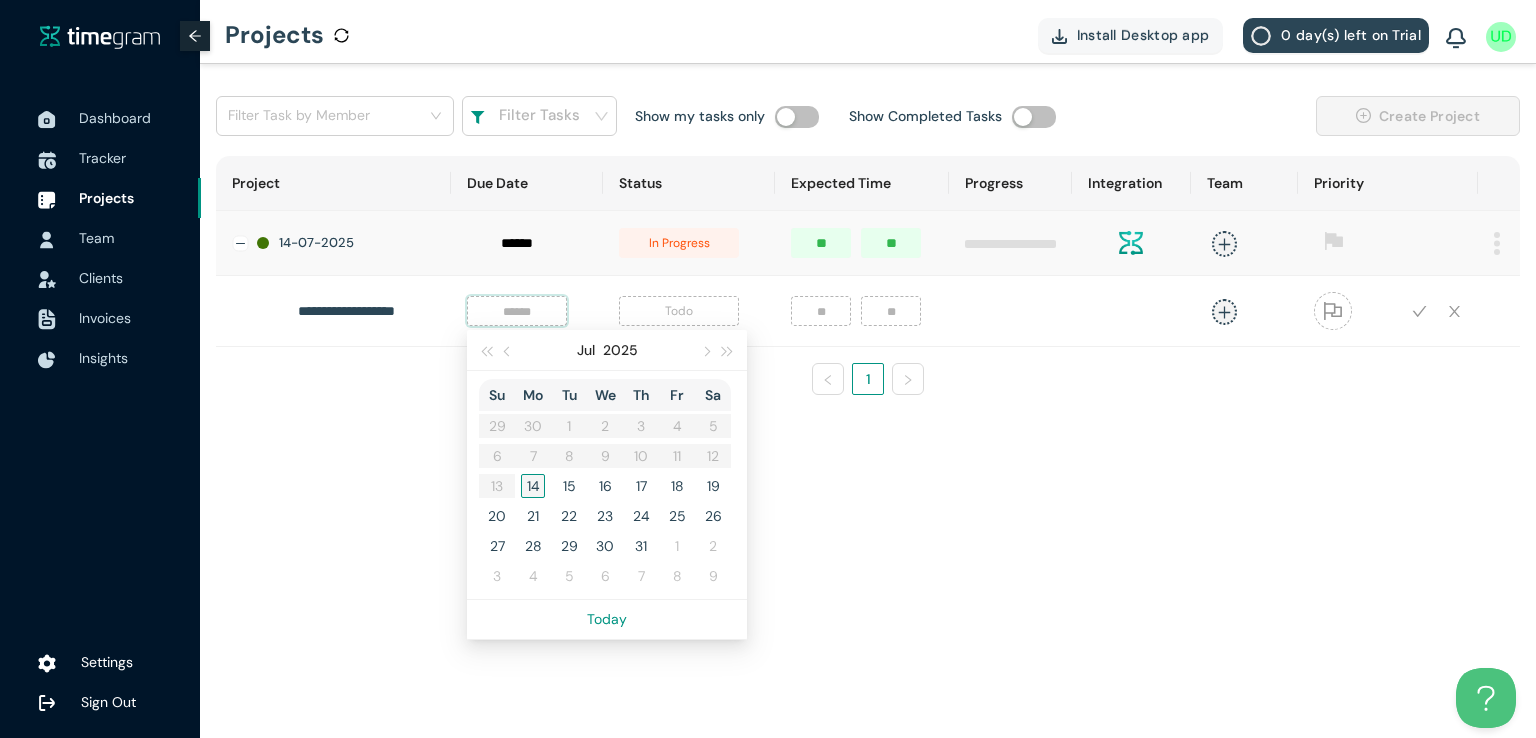 type on "******" 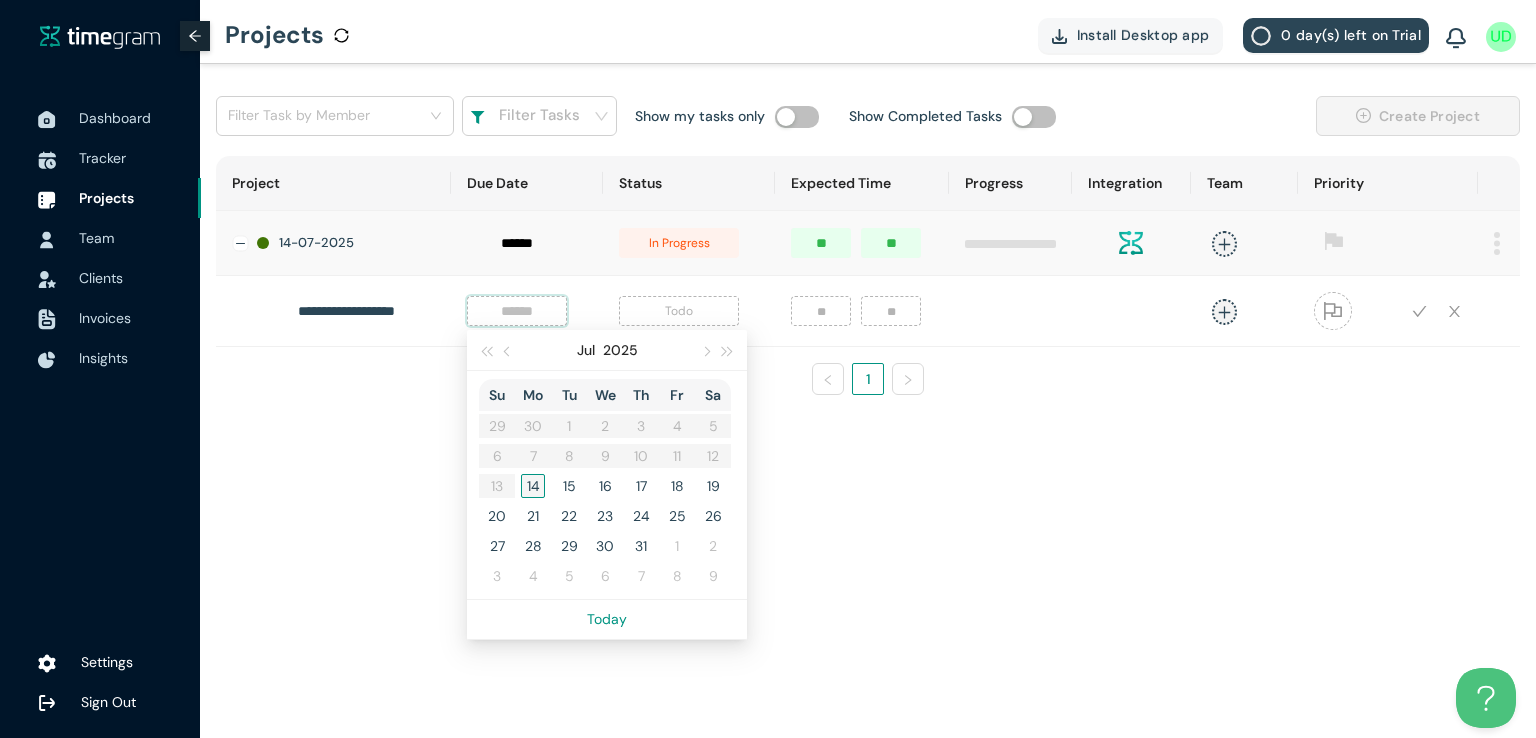 click on "14" at bounding box center [533, 486] 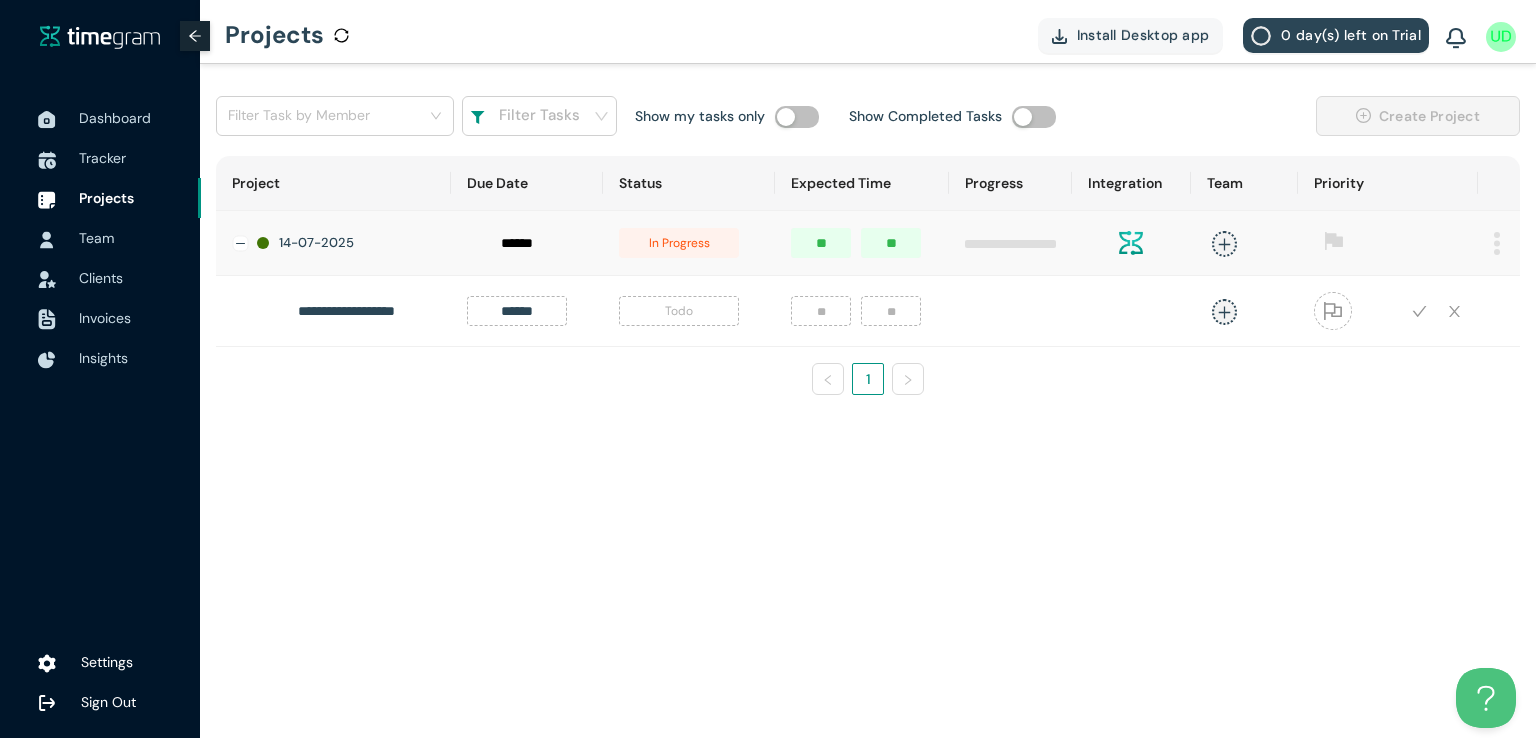 click on "Todo" at bounding box center (679, 311) 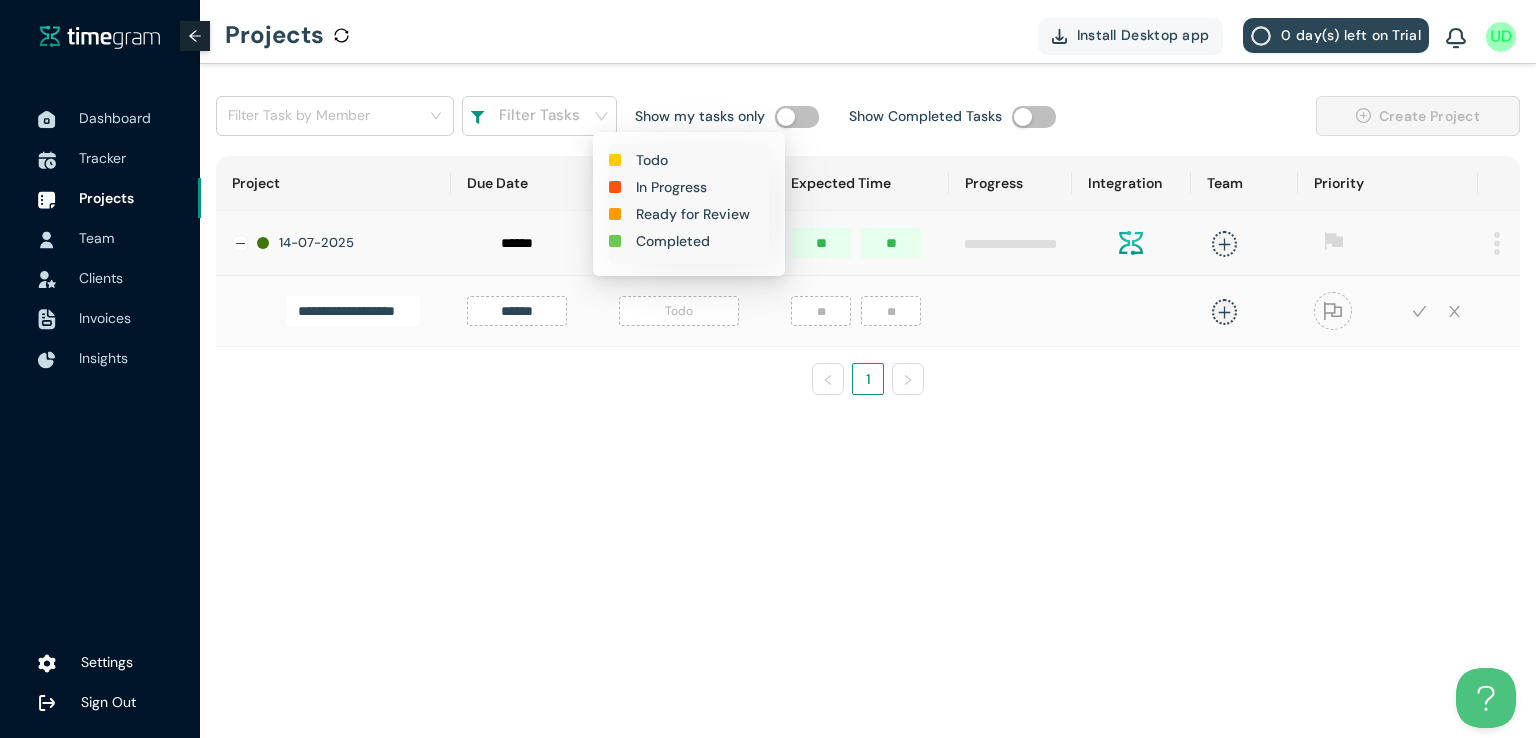 click on "In Progress" at bounding box center (671, 187) 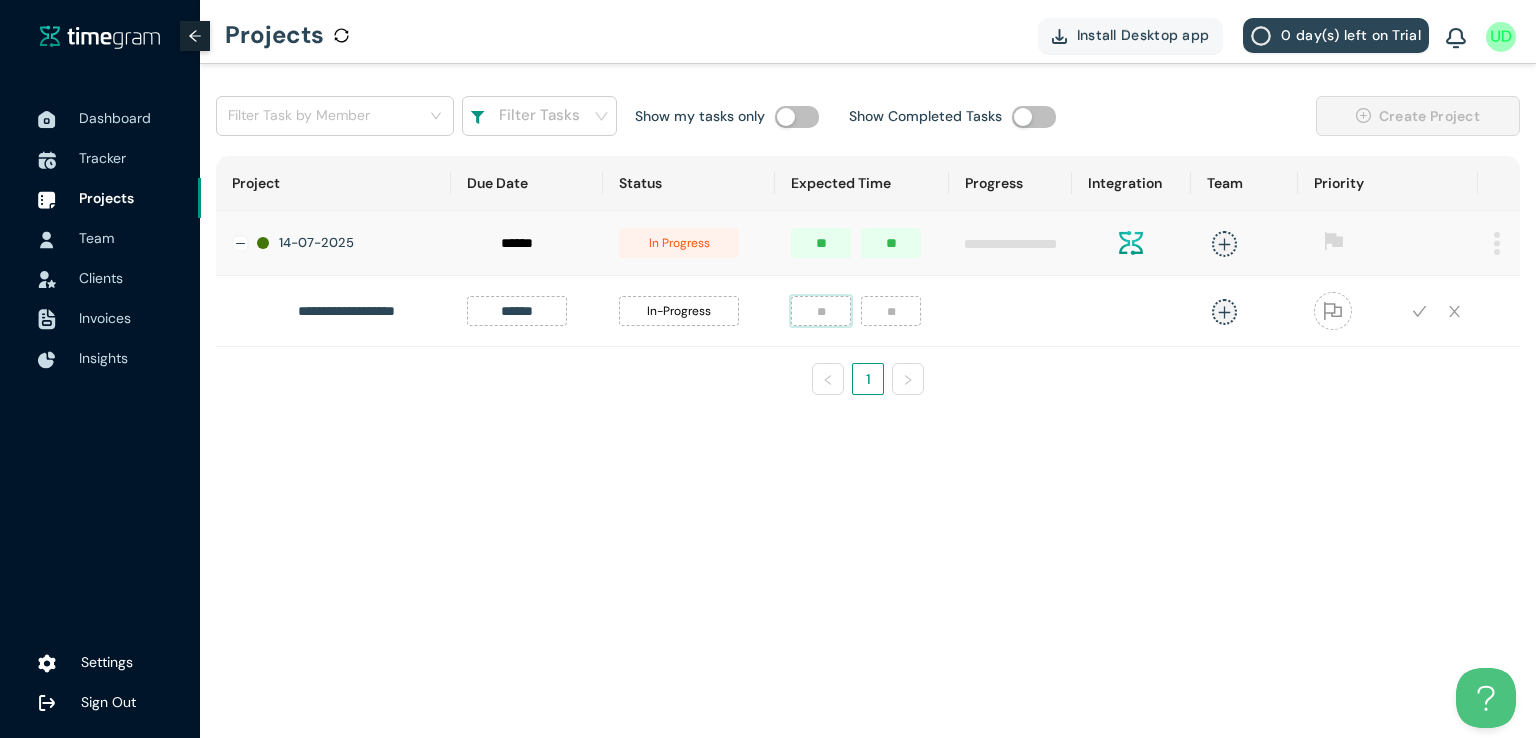 click at bounding box center (821, 311) 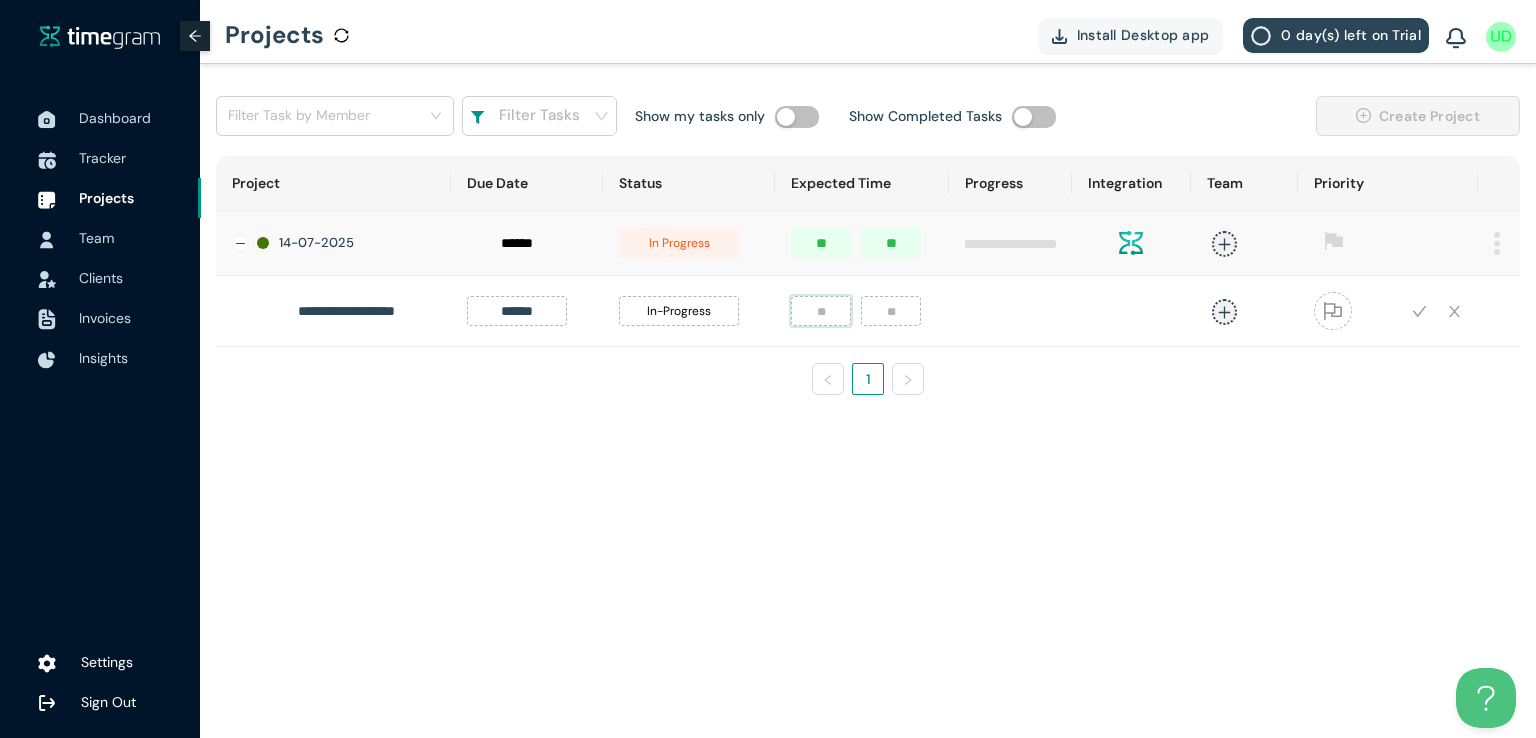 type on "*" 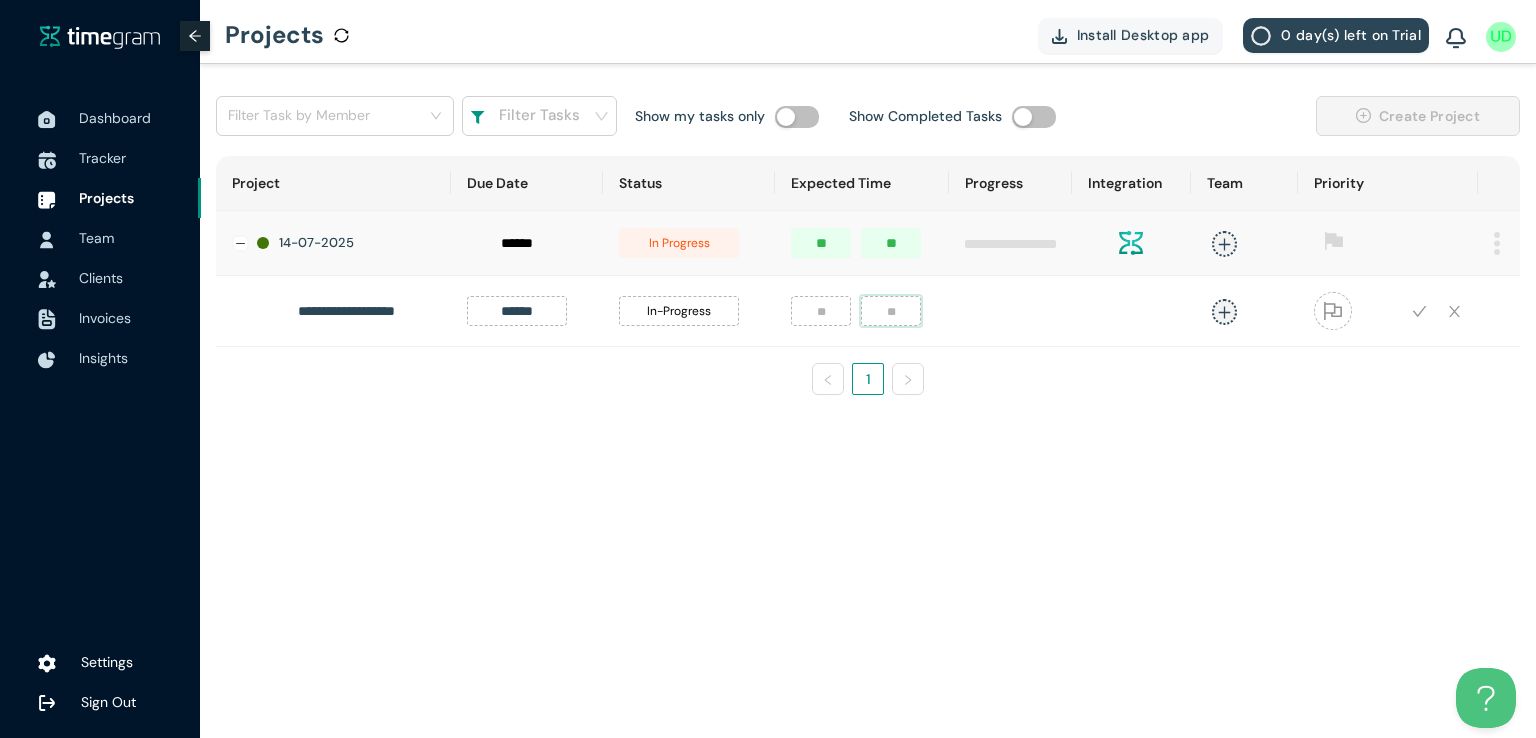 click at bounding box center [891, 311] 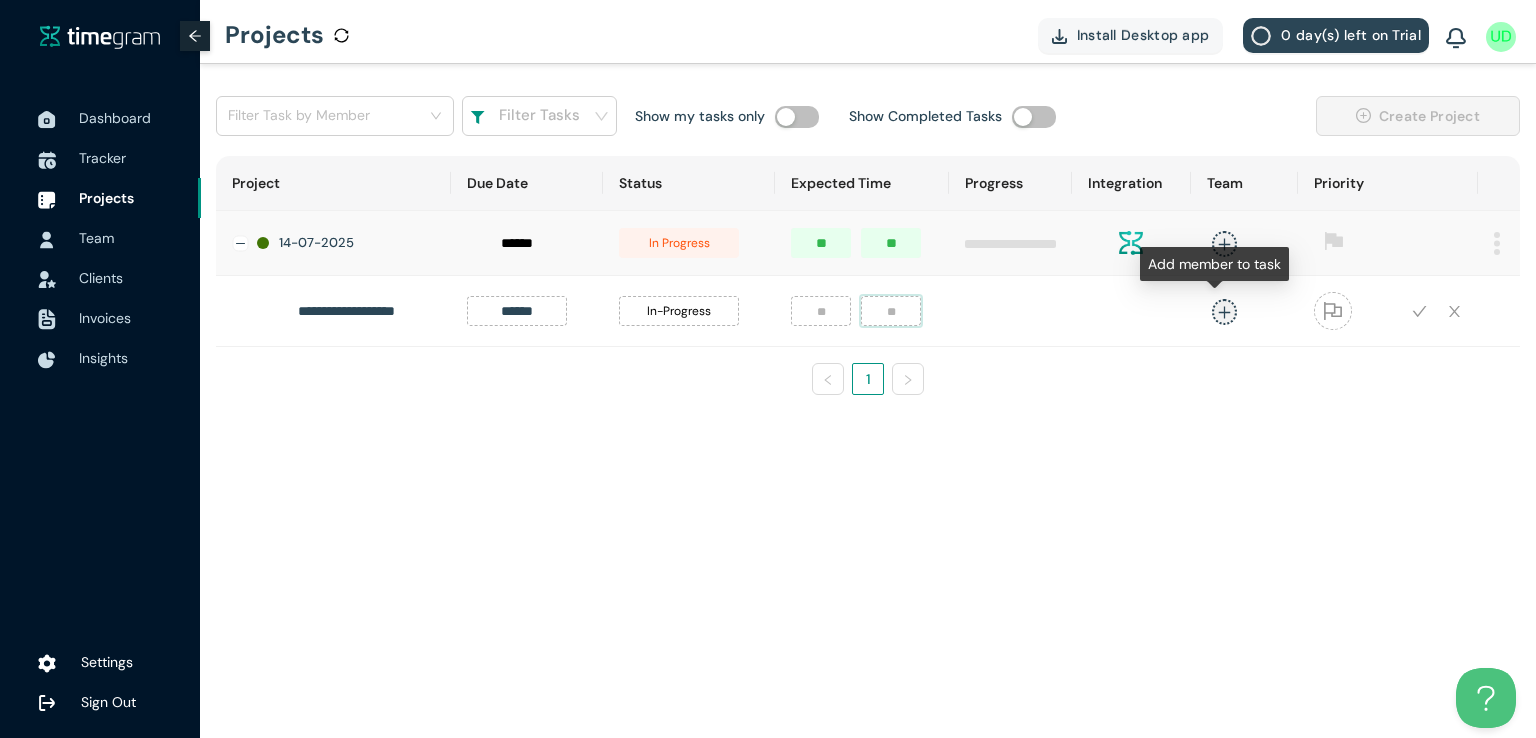 type on "**" 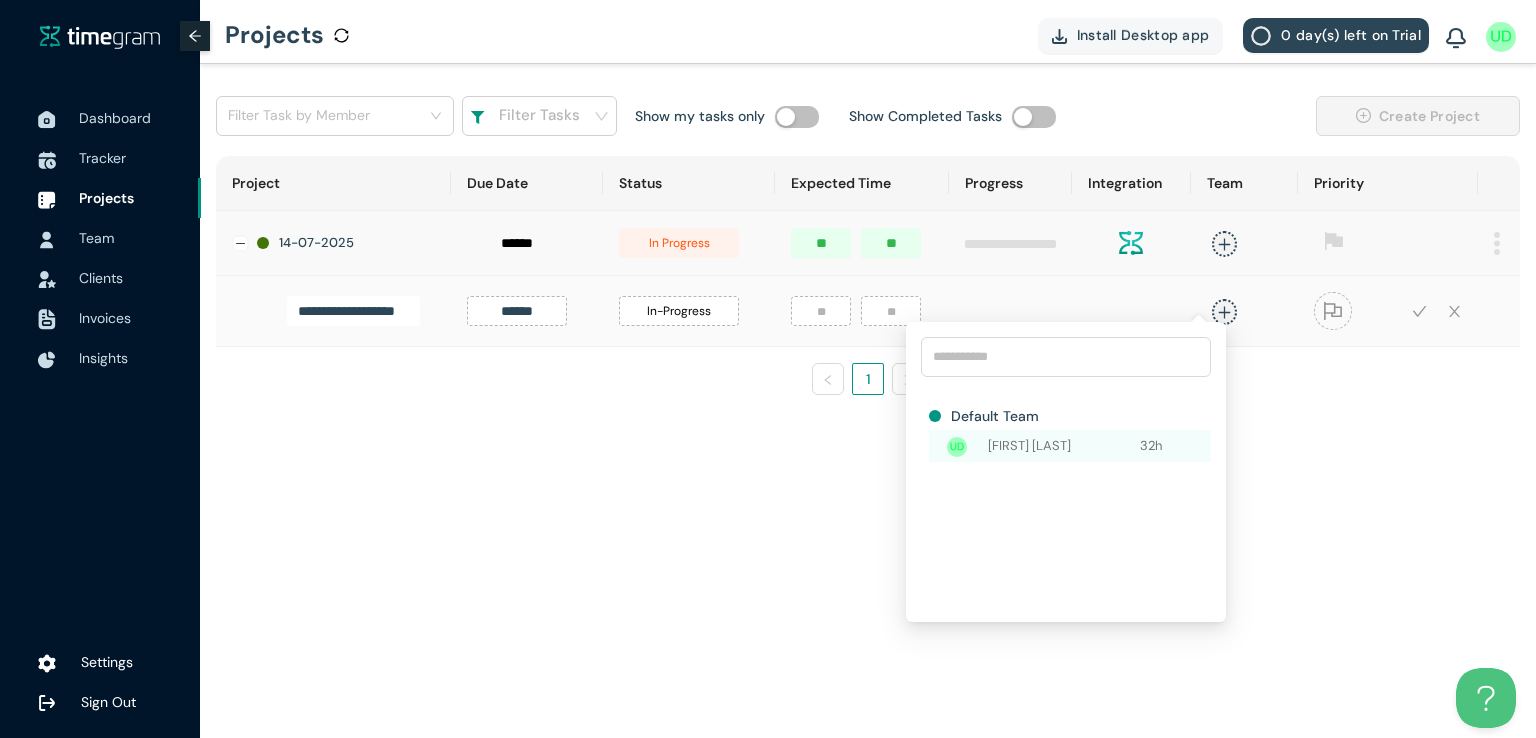 click on "[FIRST] [LAST]" at bounding box center (1064, 446) 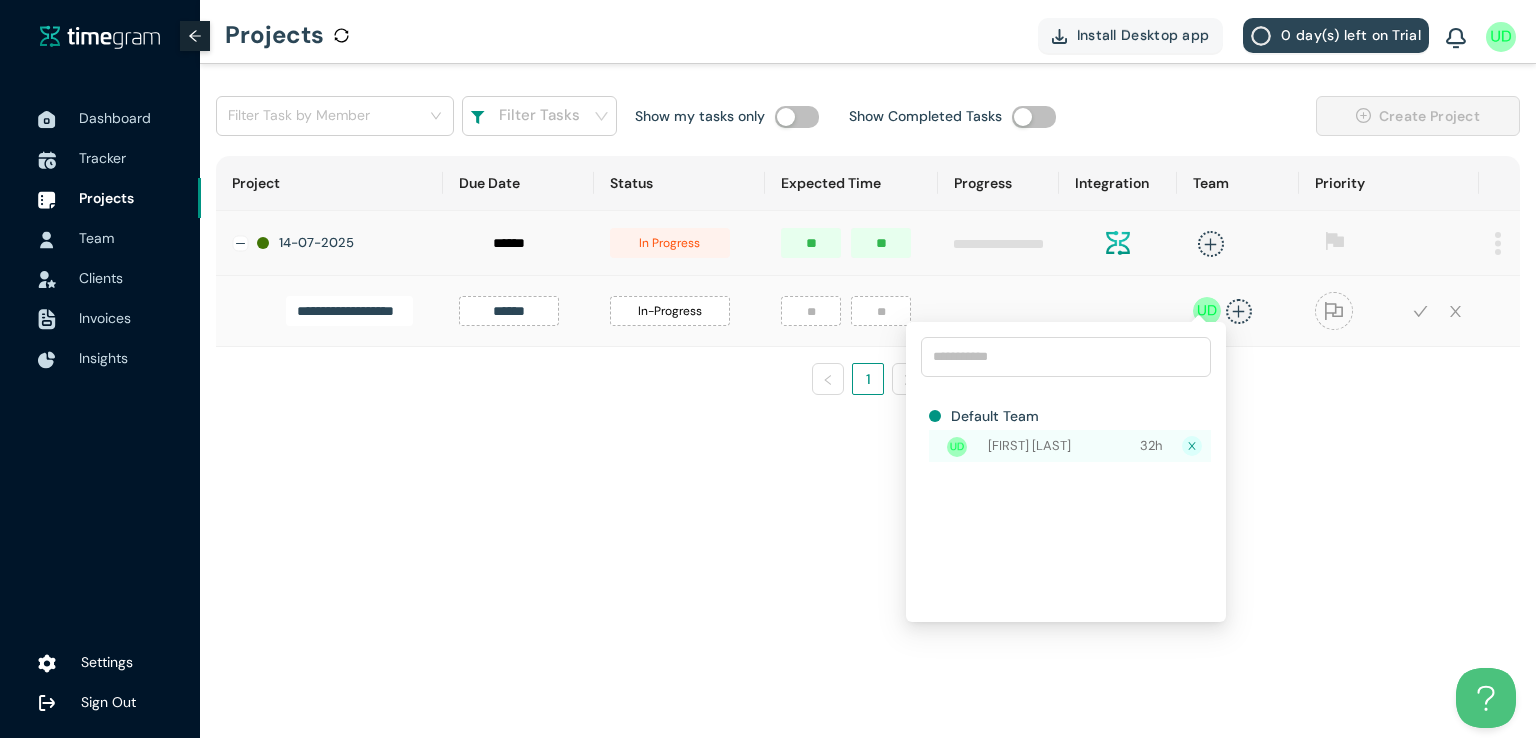click on "[FIRST] [LAST]" at bounding box center [1064, 446] 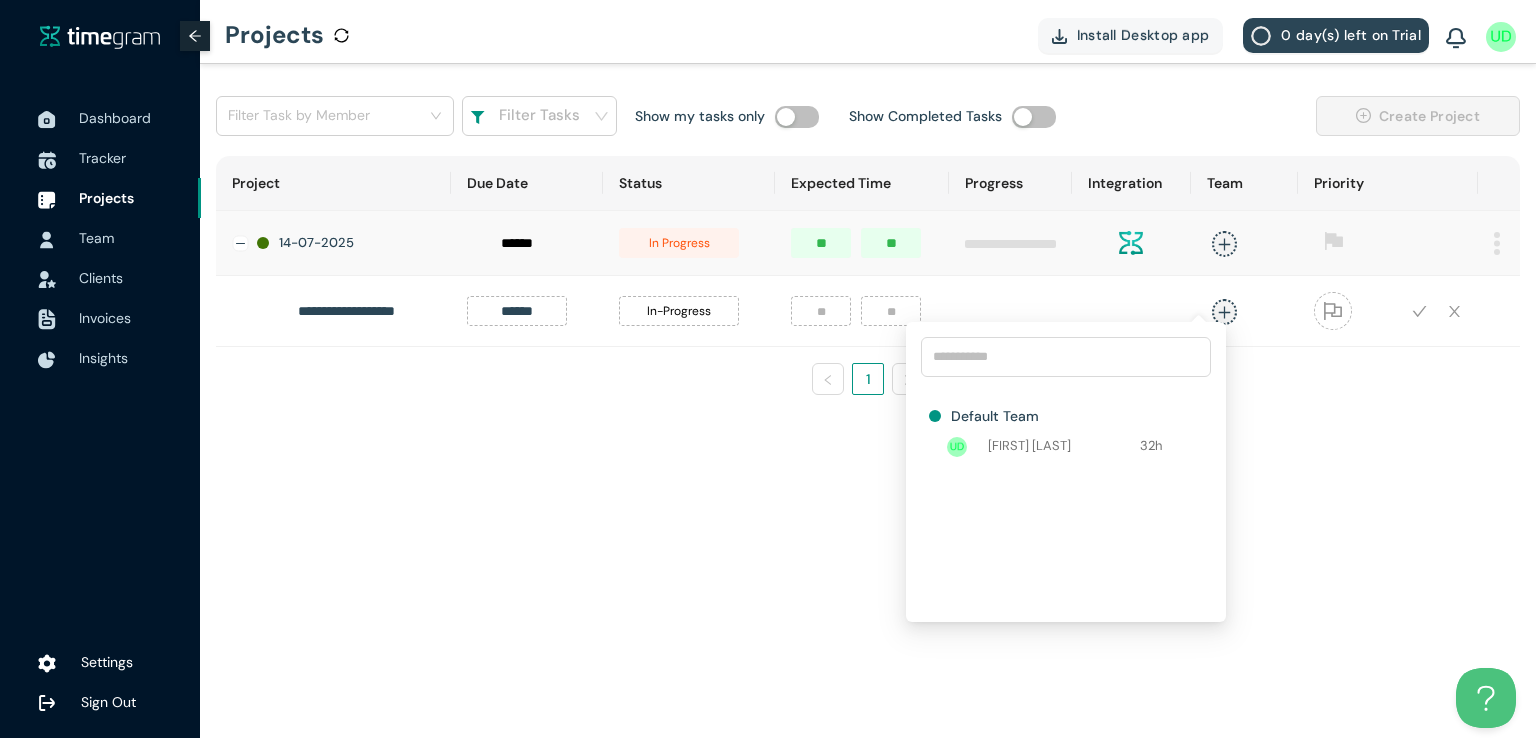 click on "**********" at bounding box center (868, 401) 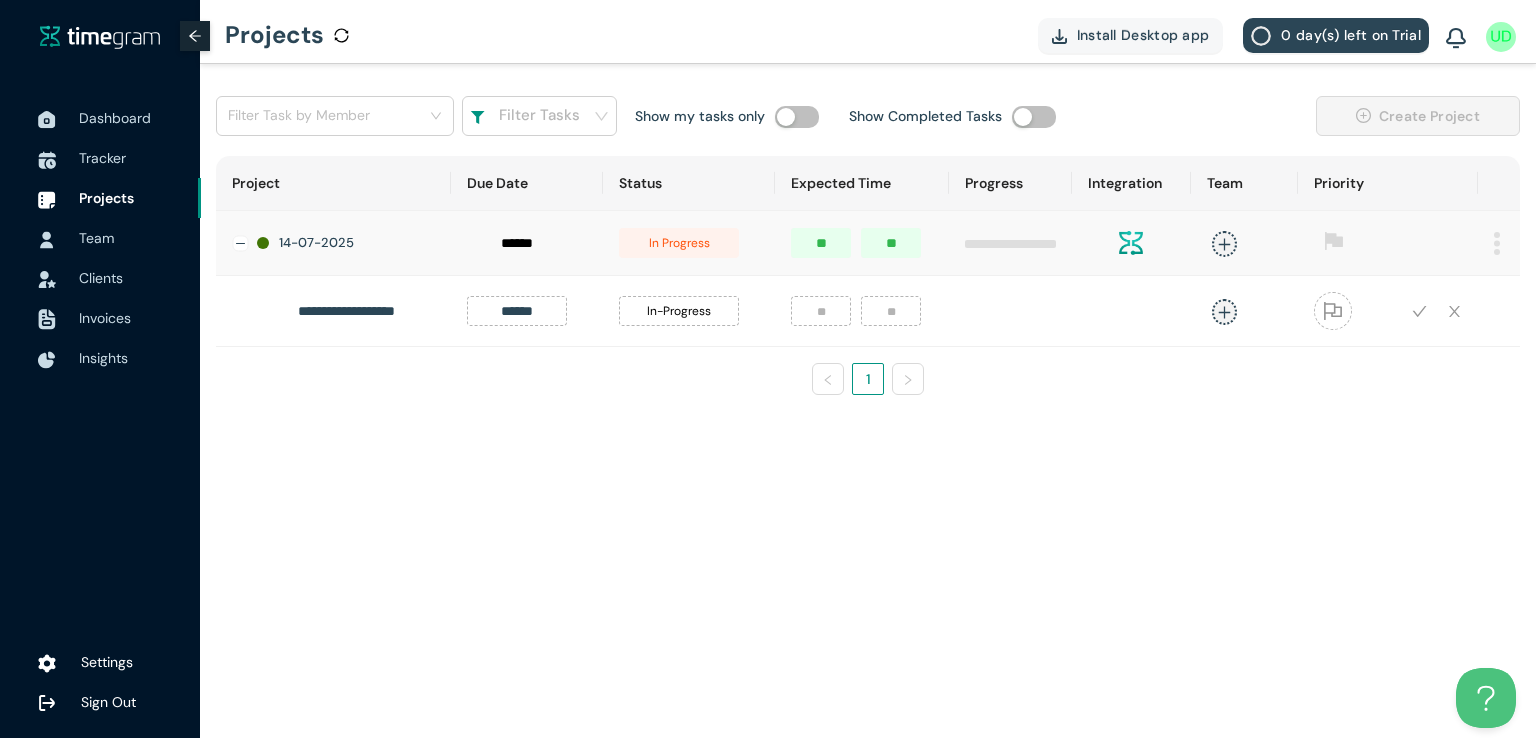 click 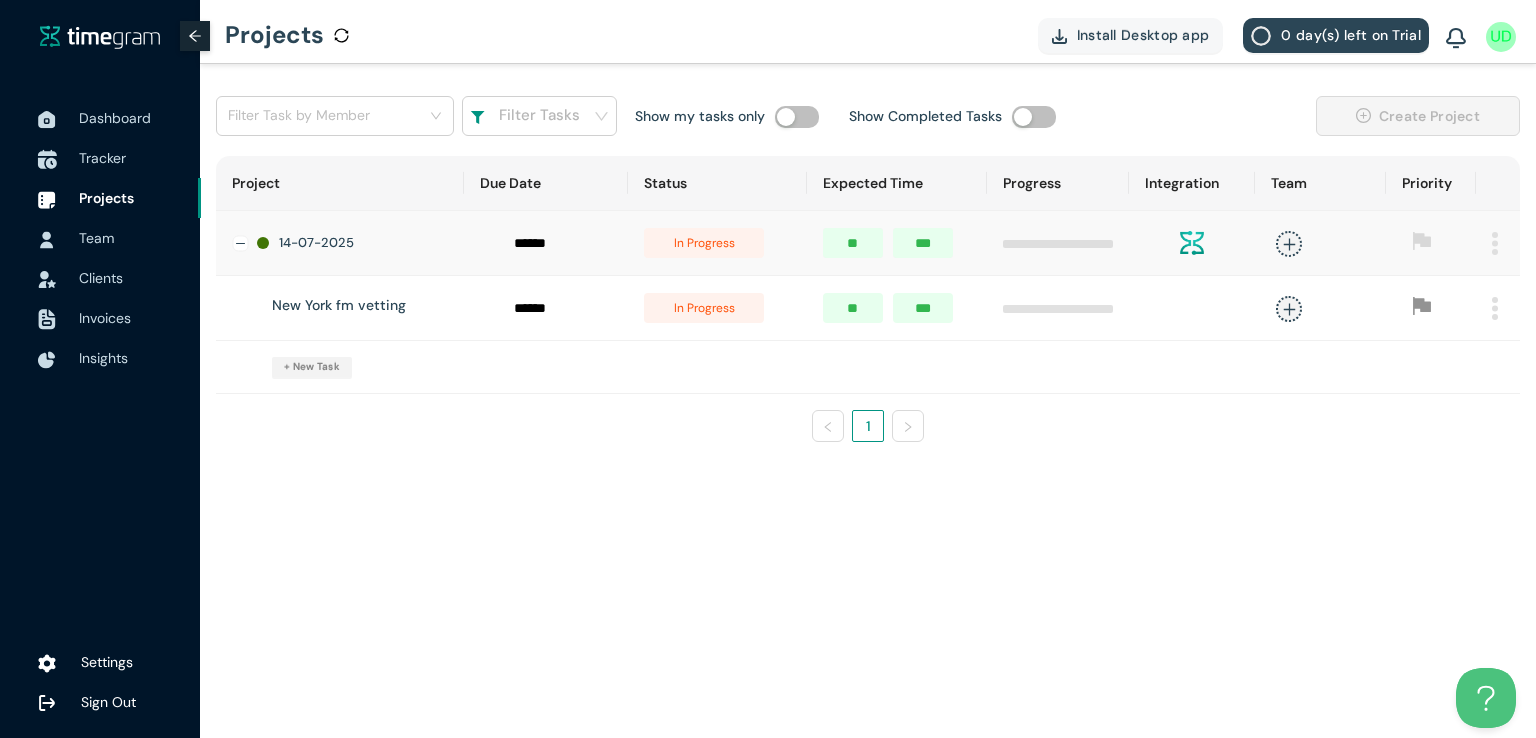 click on "Tracker" at bounding box center [100, 158] 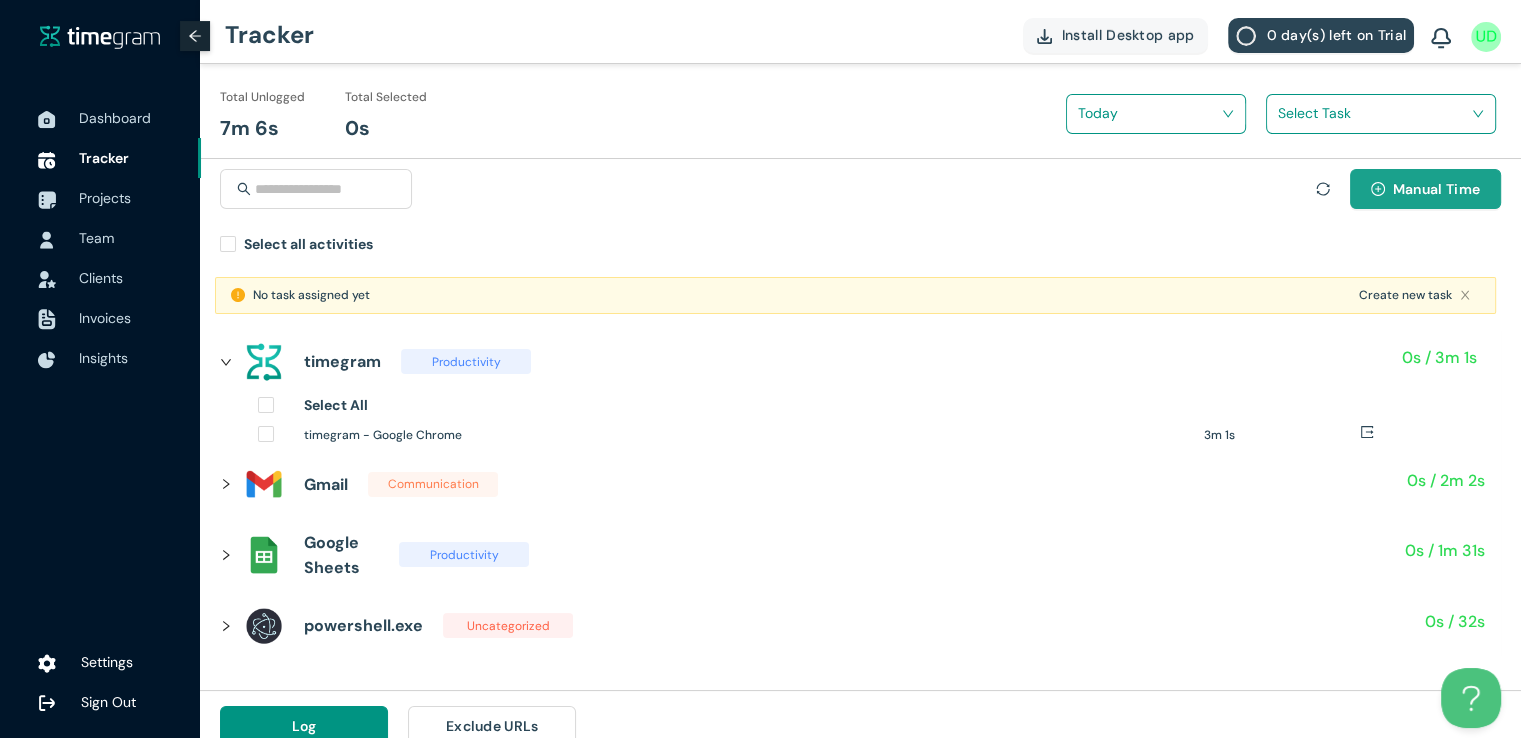 click on "Manual Time" at bounding box center [1425, 189] 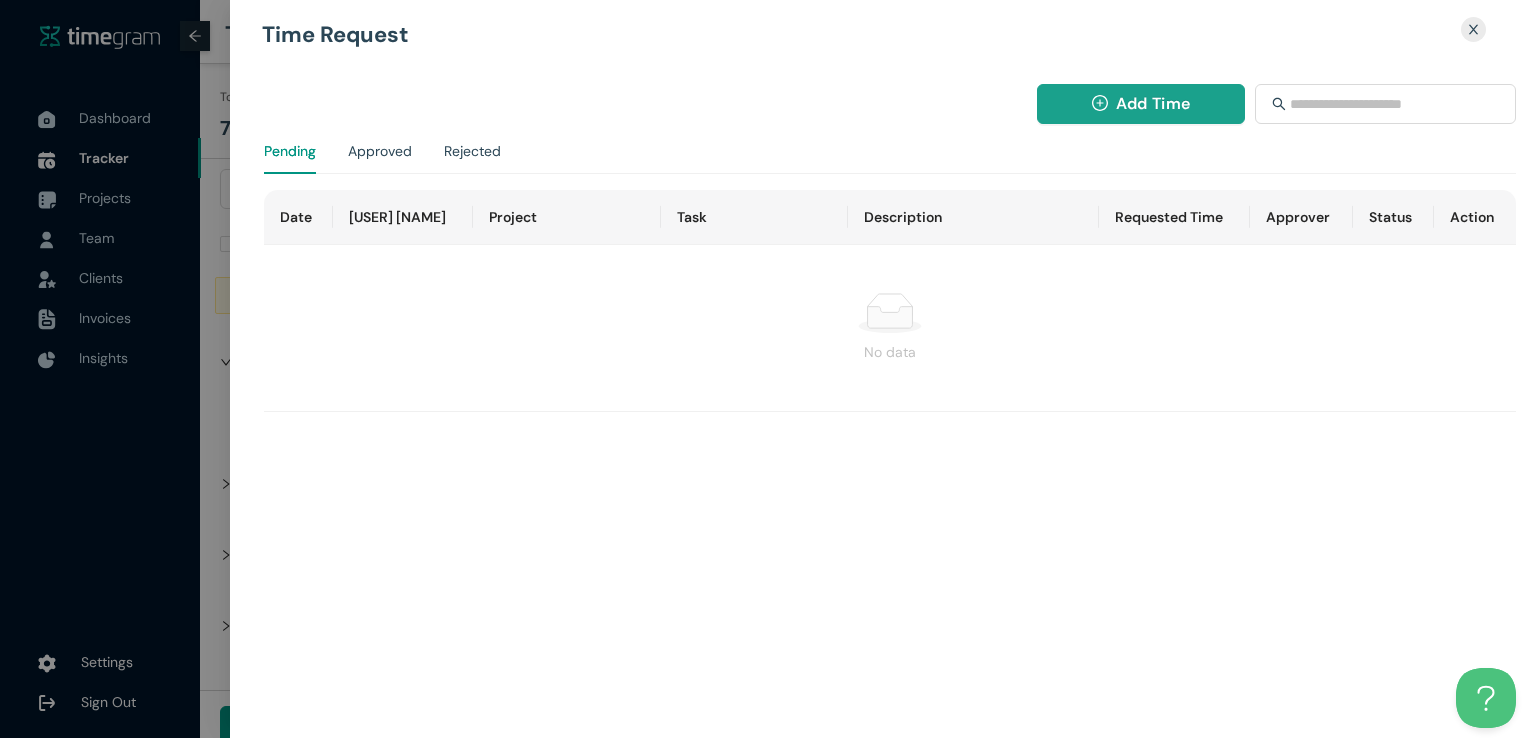 click 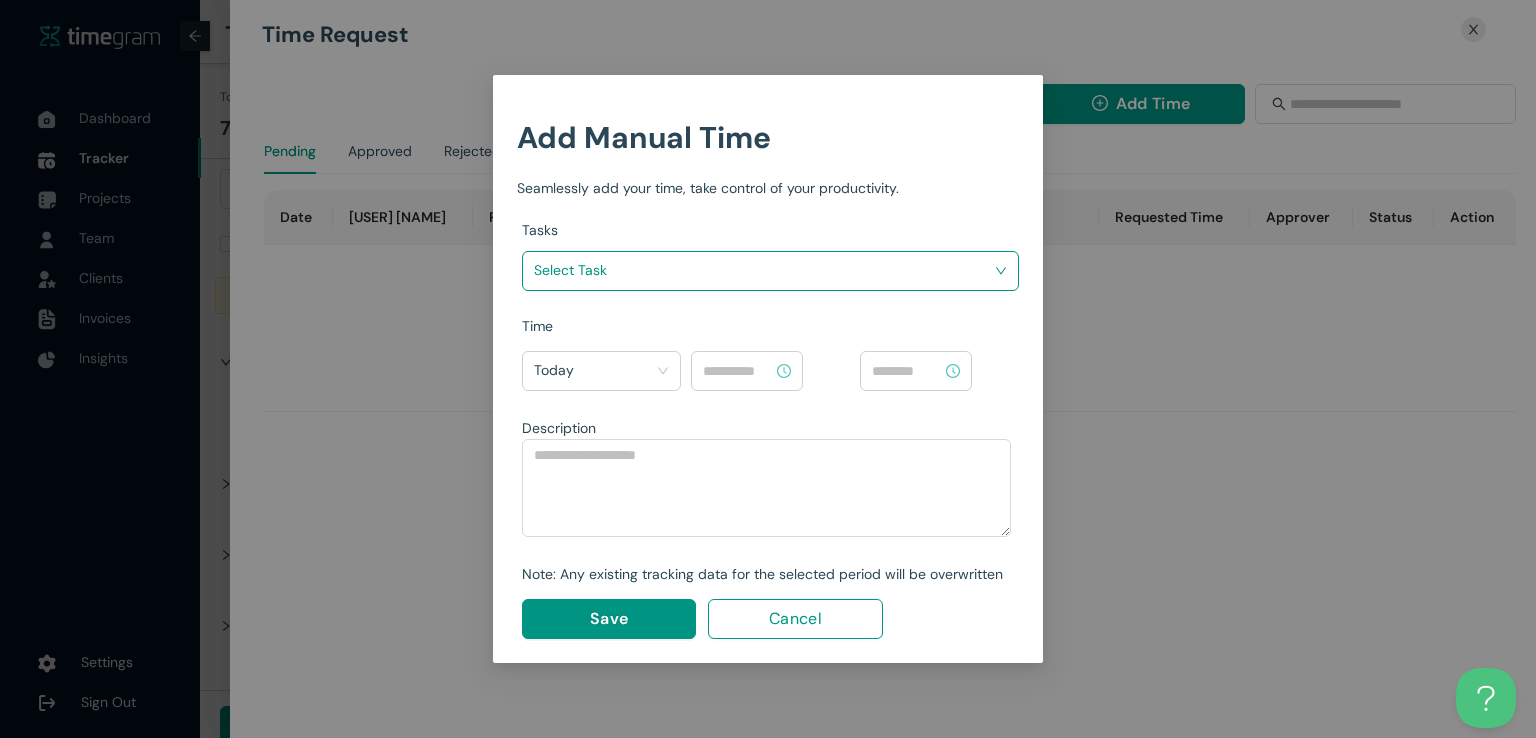 click at bounding box center (763, 270) 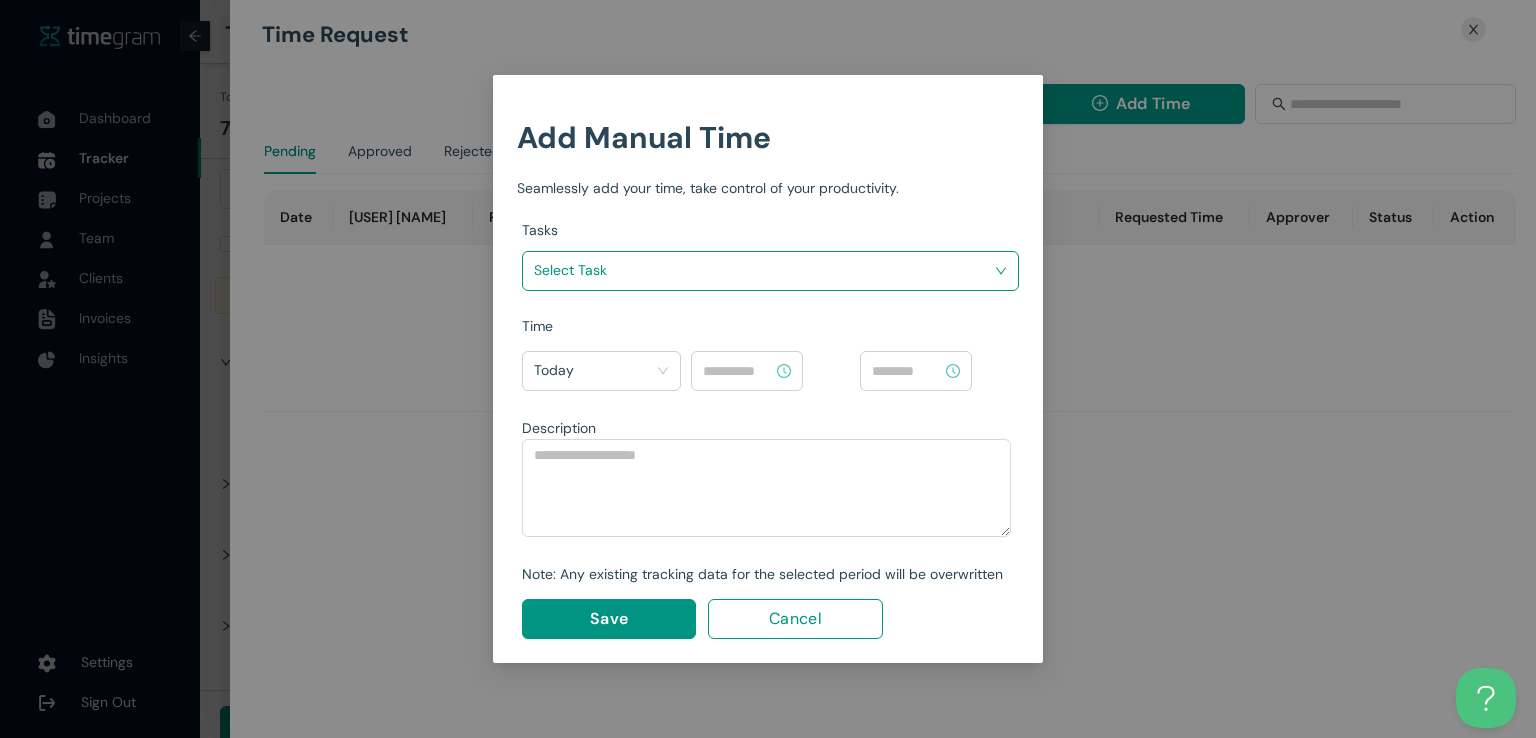 click on "Add Manual Time Seamlessly add your time, take control of your productivity. Tasks Select Task Time Today Description Note: Any existing tracking data for the selected period will be overwritten Save Cancel" at bounding box center [768, 369] 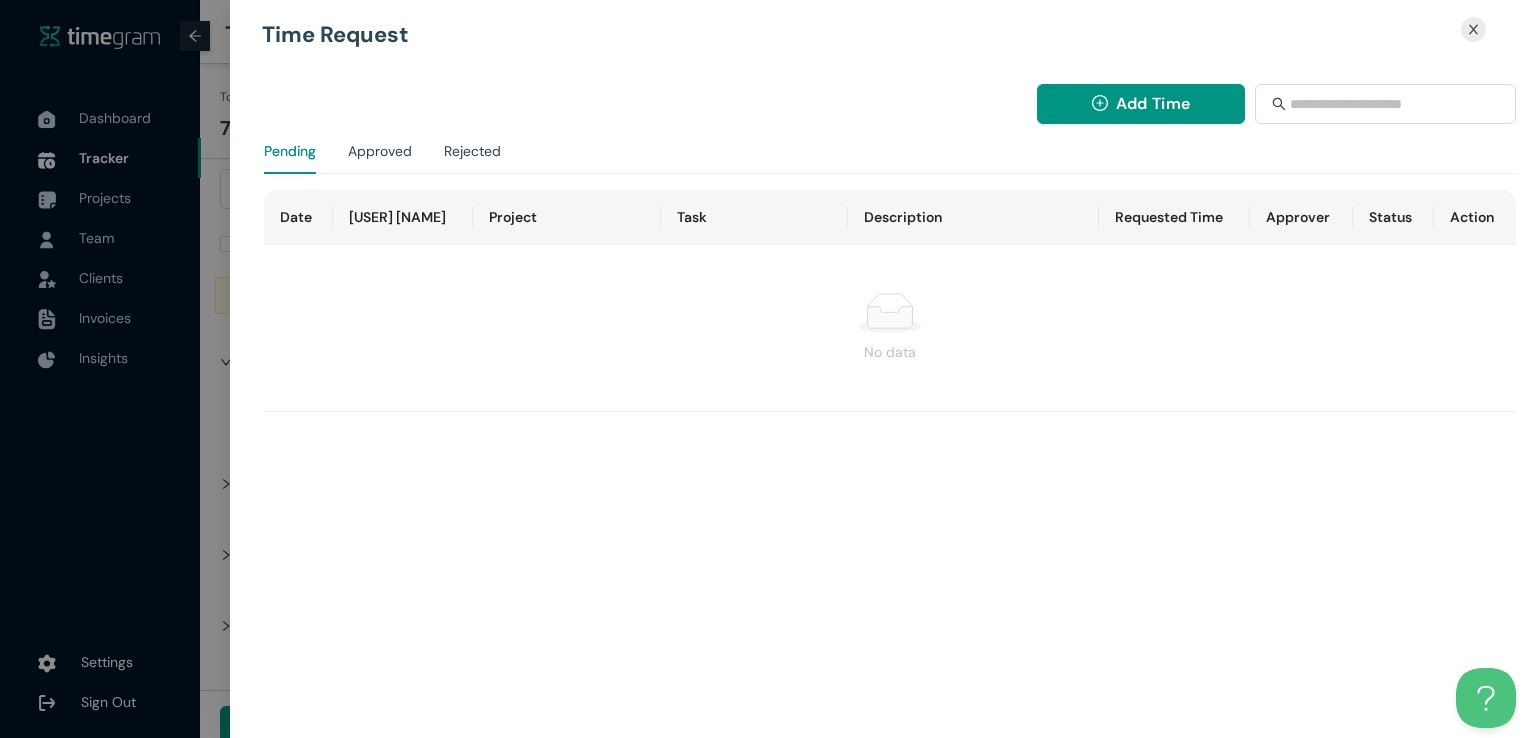 click at bounding box center (768, 369) 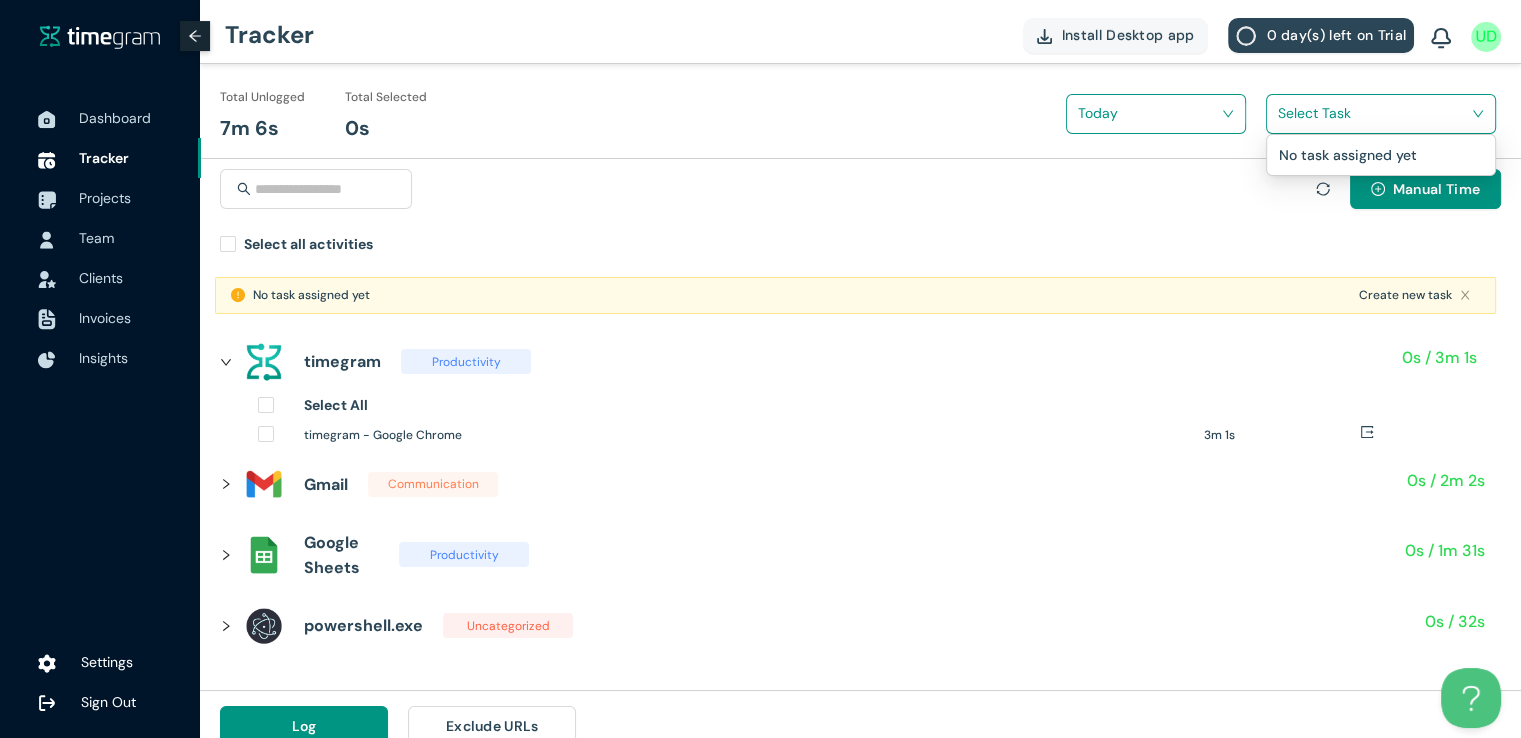 click at bounding box center [1374, 113] 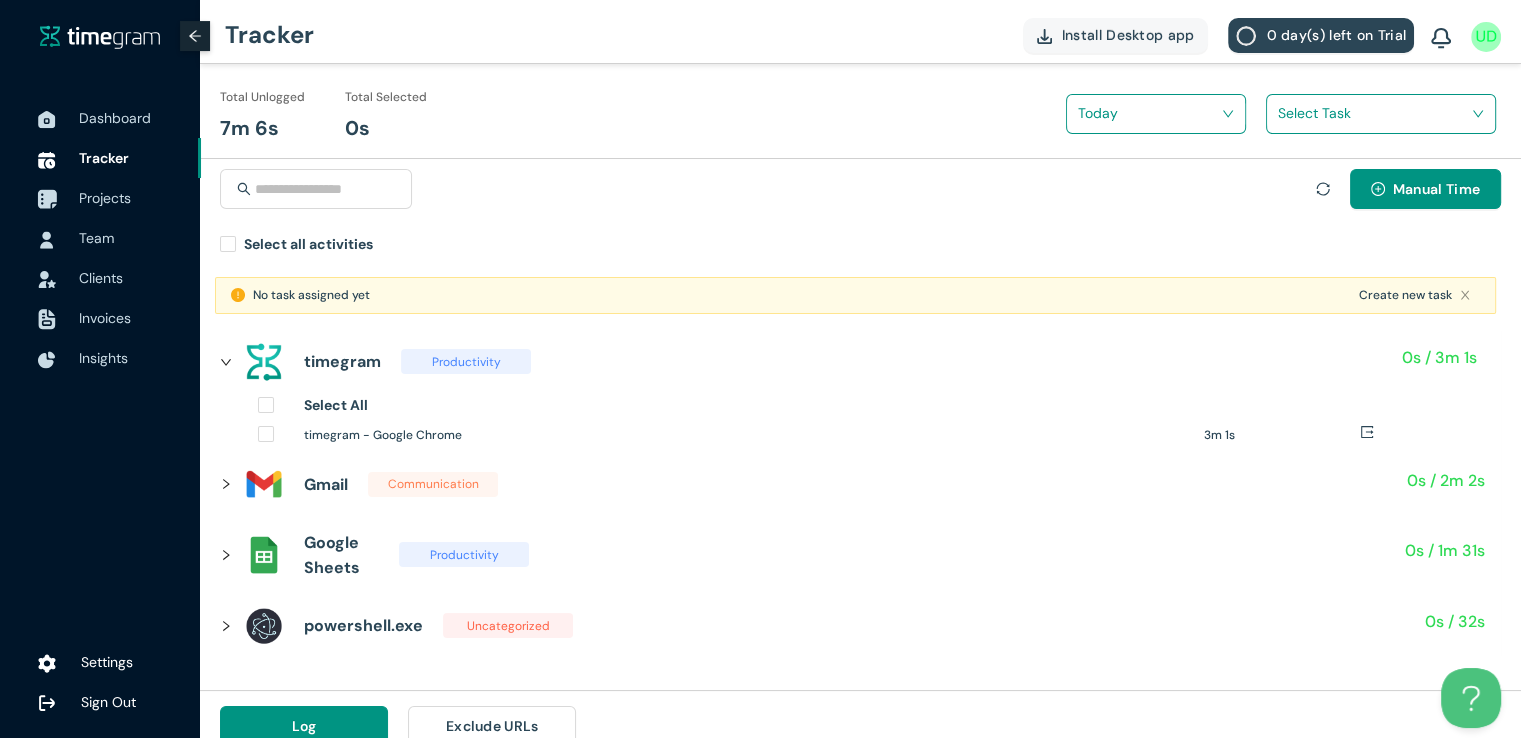 click on "Projects" at bounding box center [105, 198] 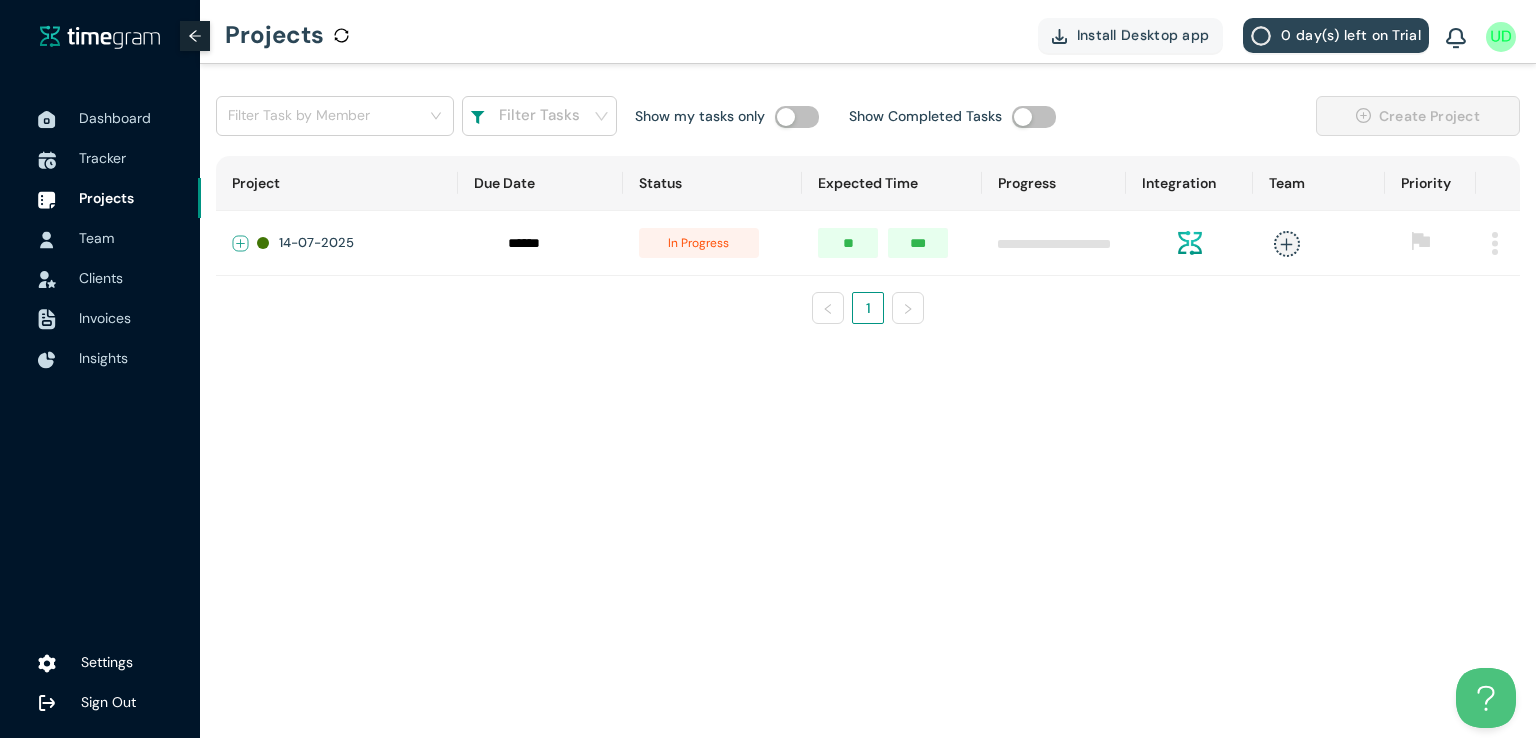 click at bounding box center [241, 244] 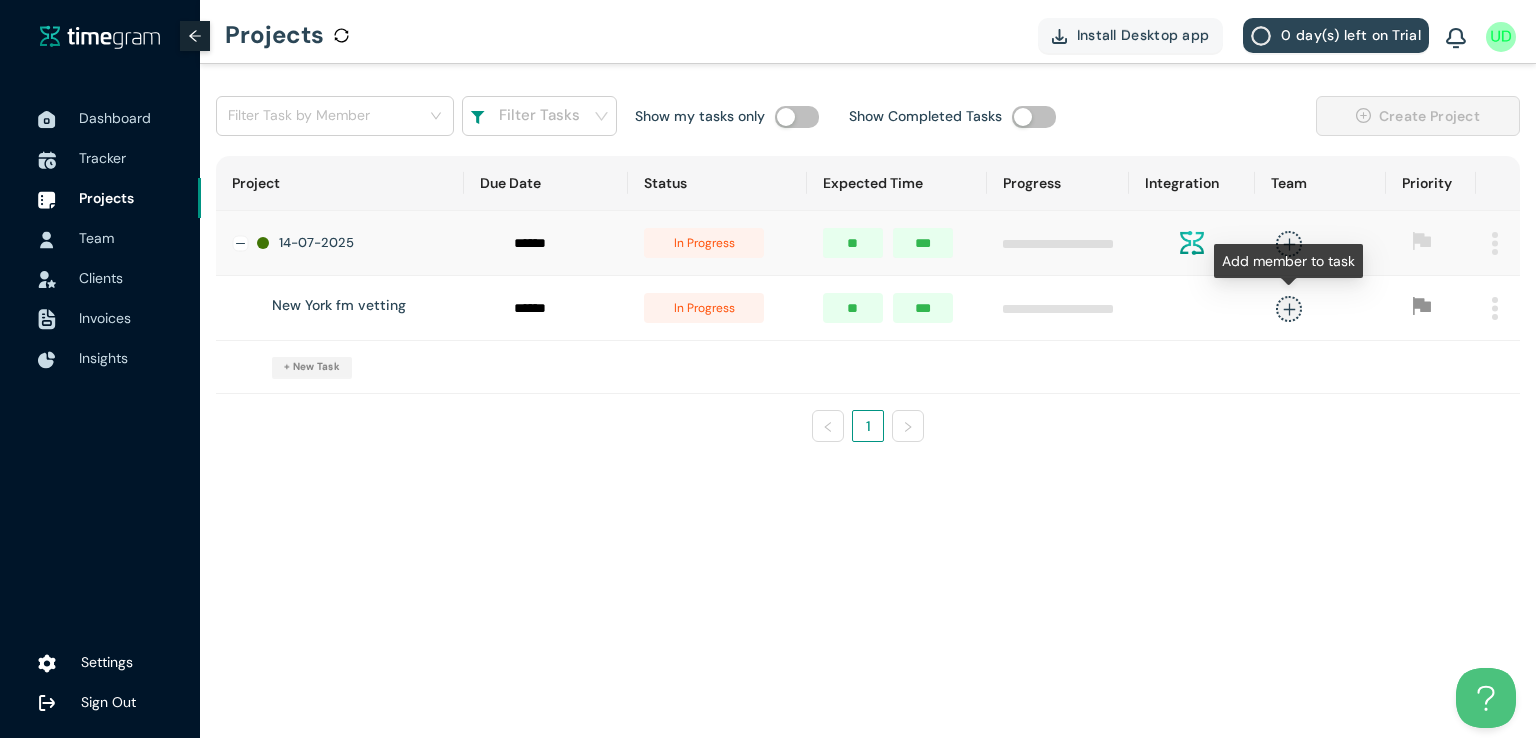 click 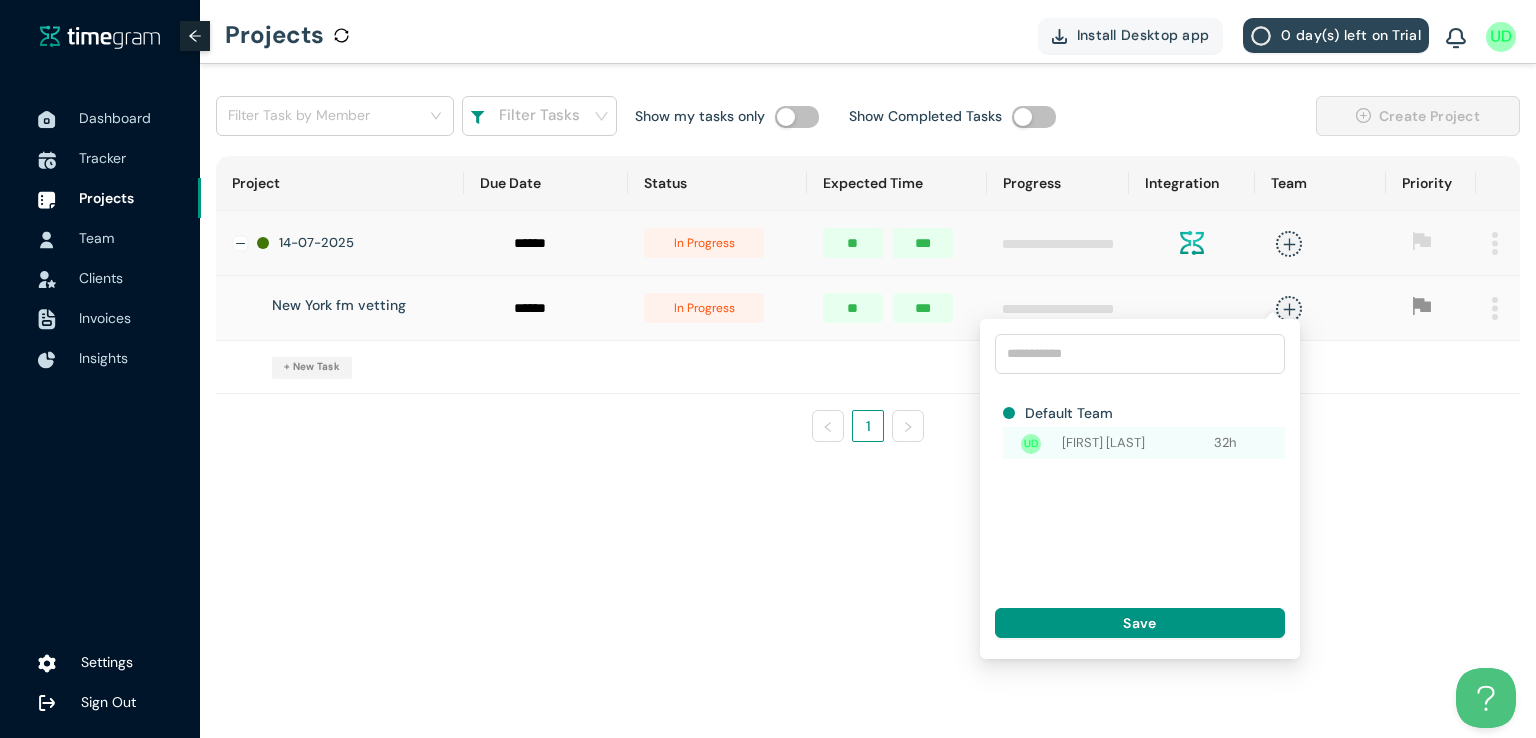 click on "[FIRST] [LAST]" at bounding box center [1138, 443] 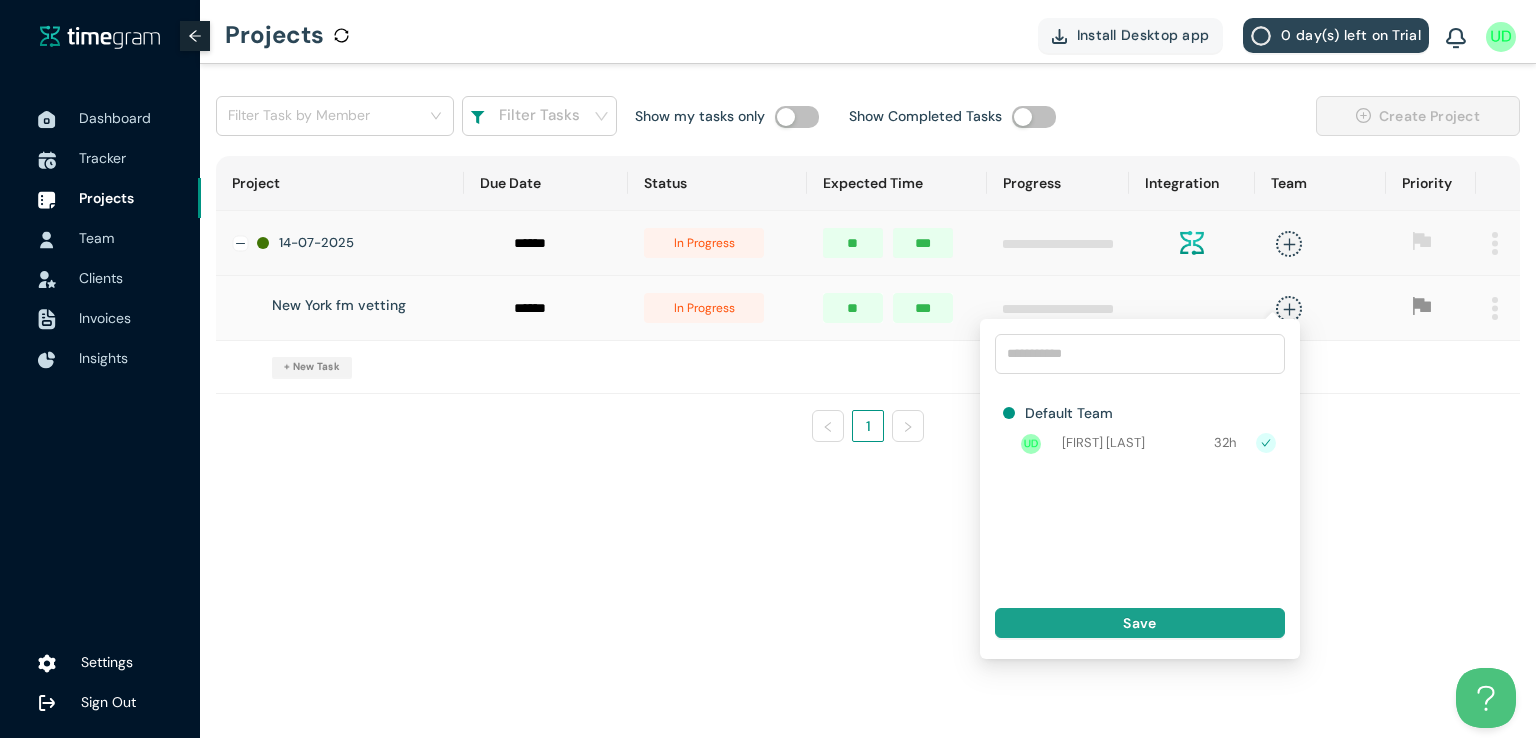 click on "Save" at bounding box center [1139, 623] 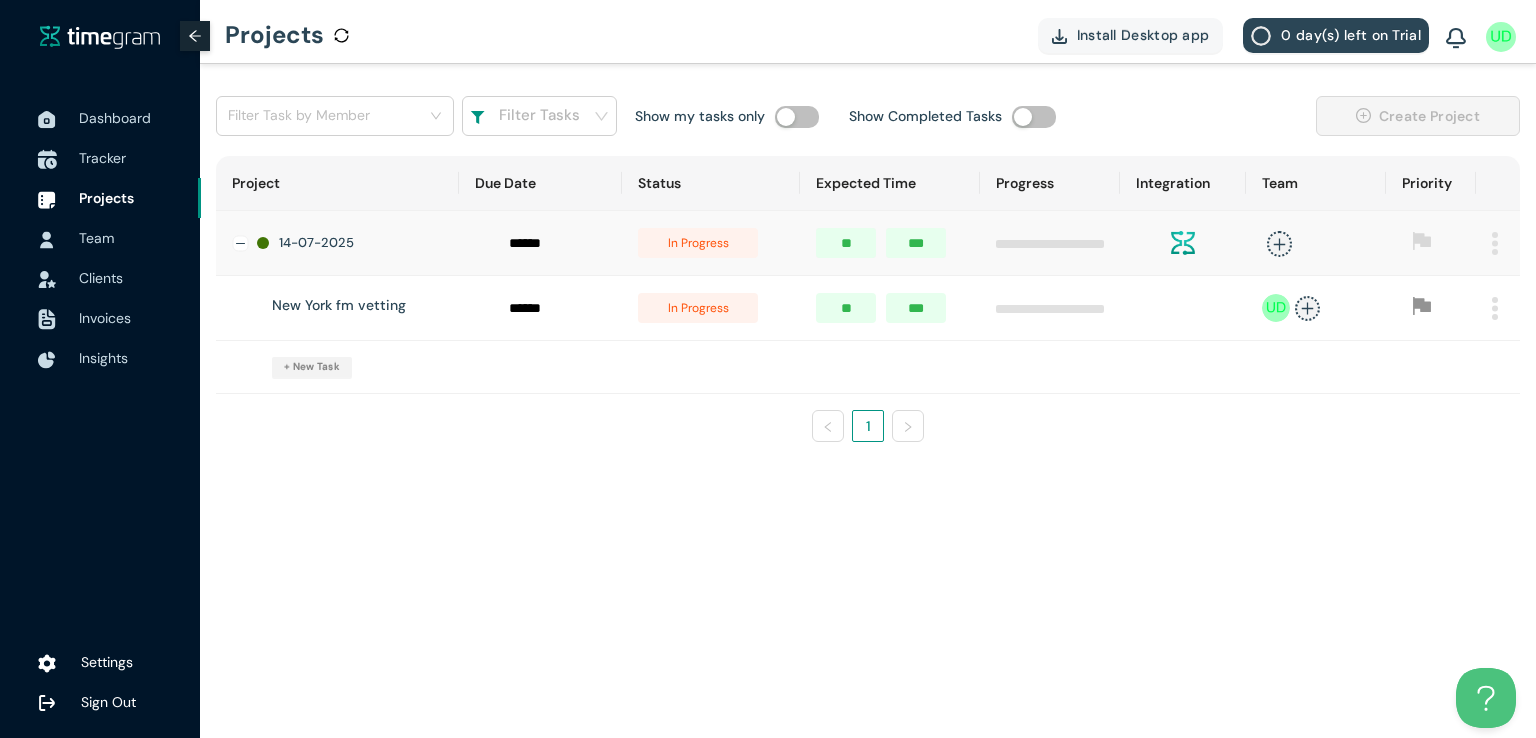 click on "Tracker" at bounding box center (132, 158) 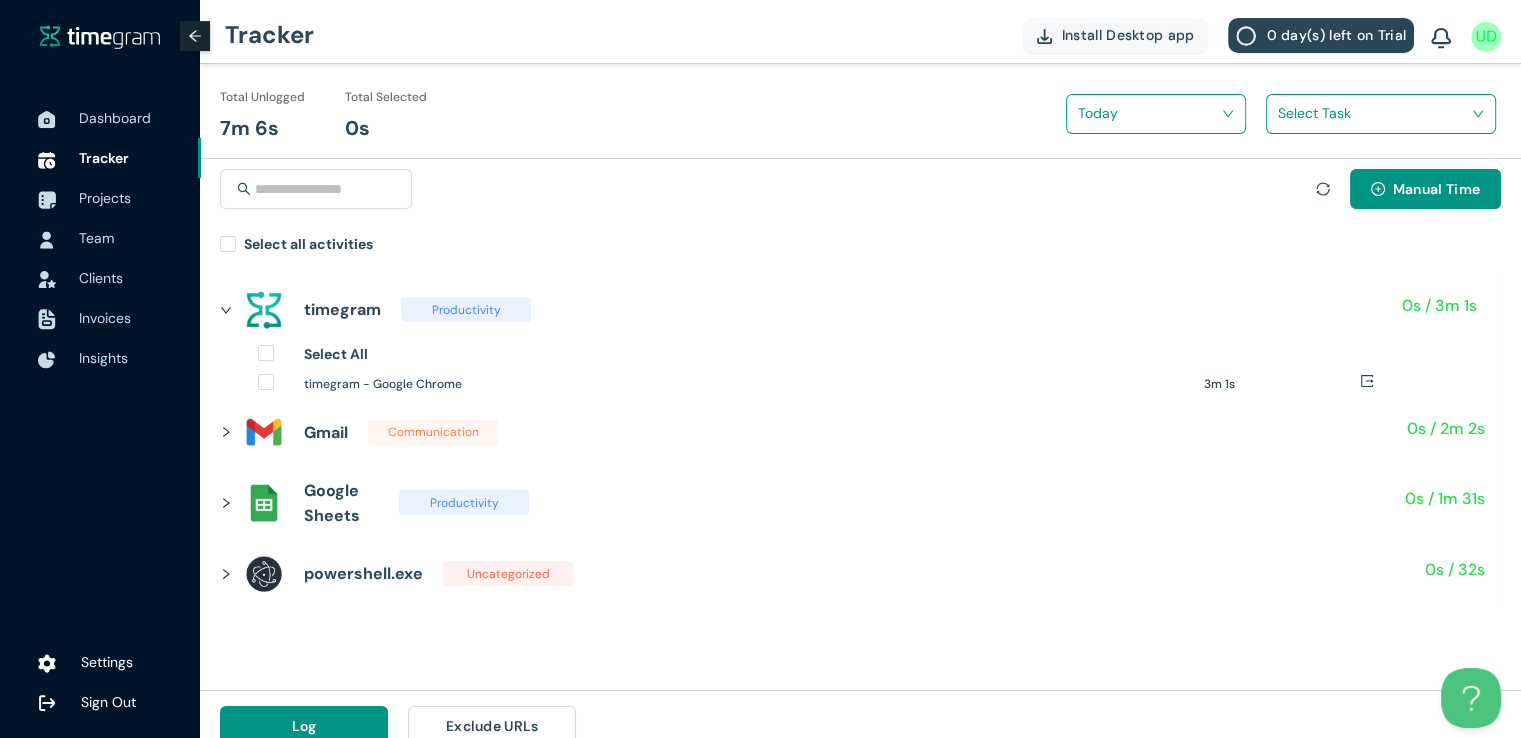click at bounding box center (1374, 113) 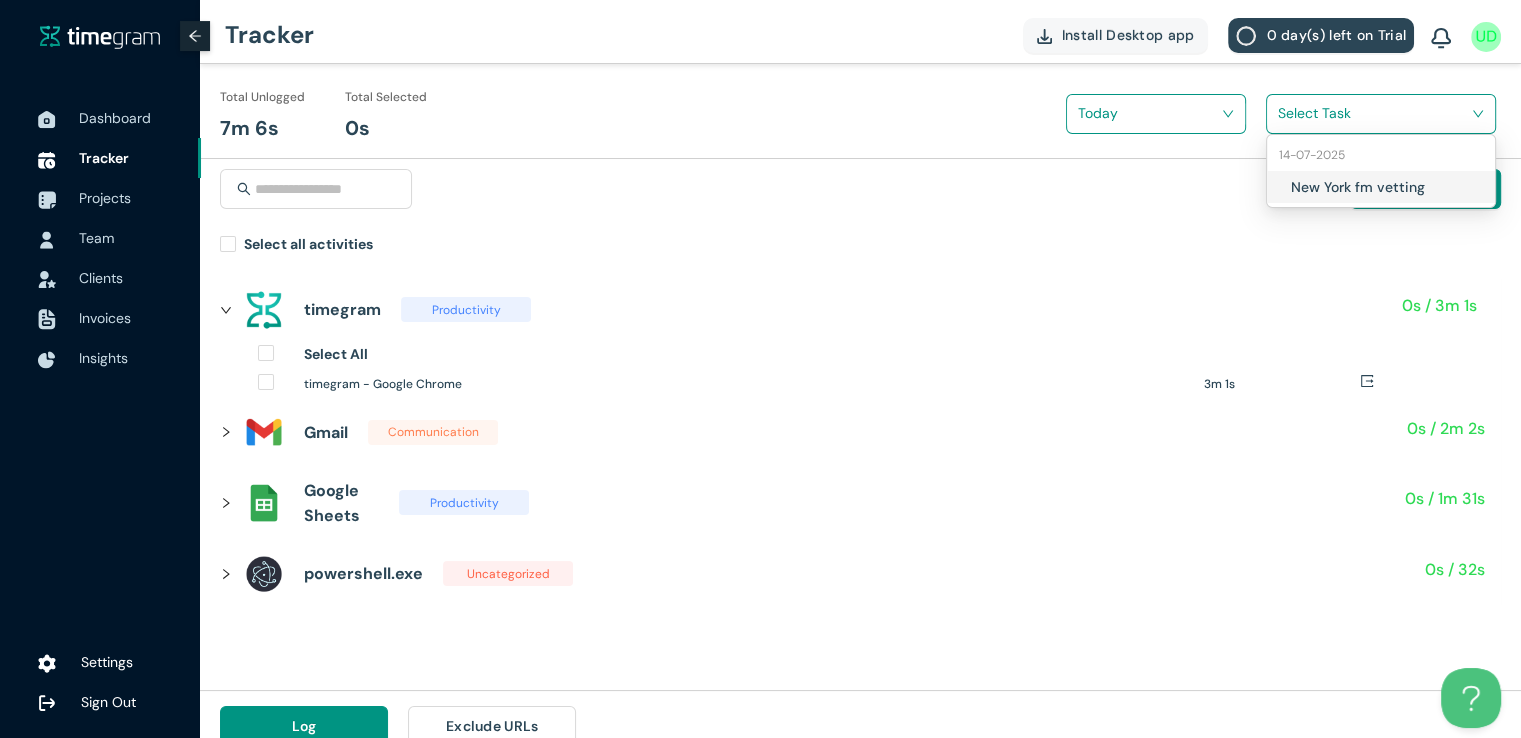 click on "Select all activities" at bounding box center (860, 247) 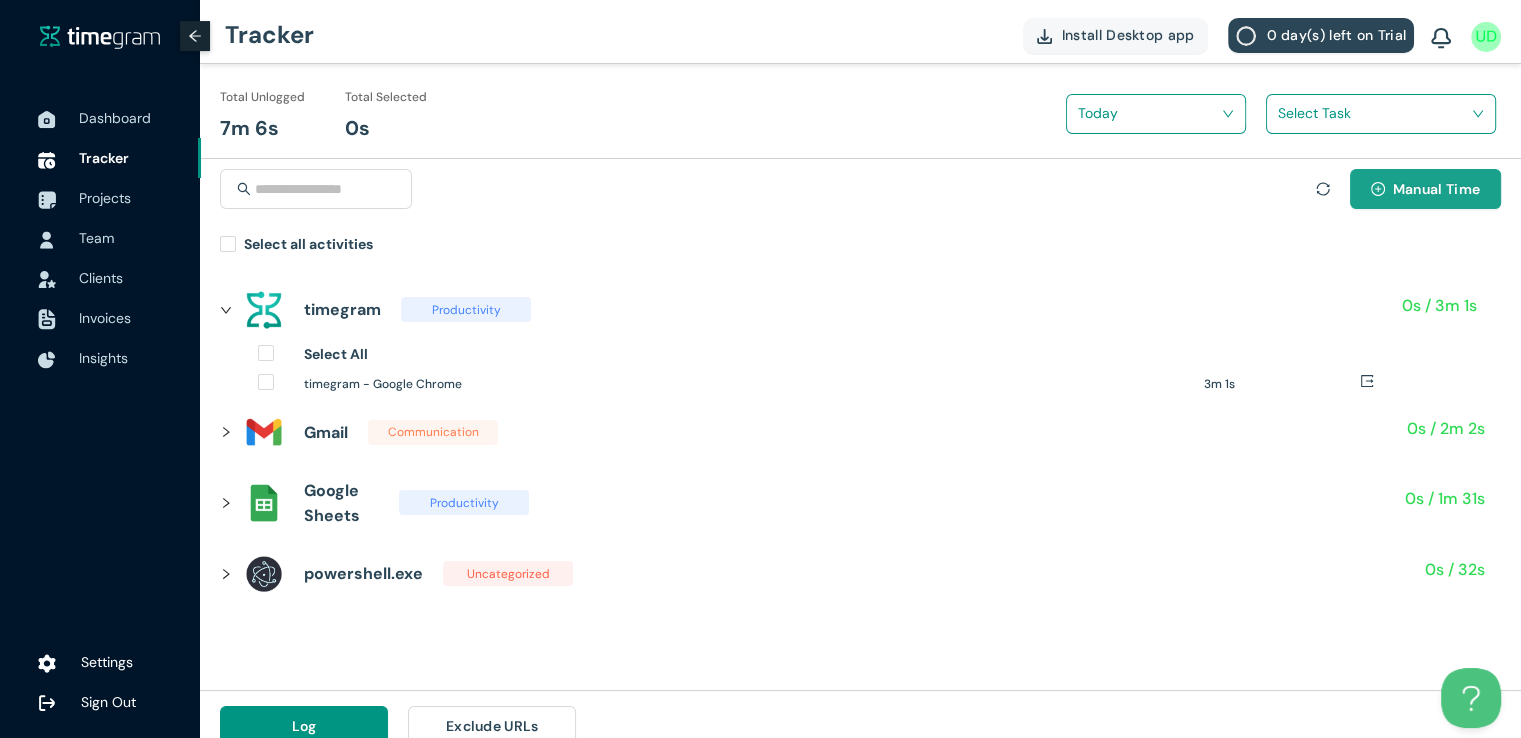 click on "Manual Time" at bounding box center [1436, 189] 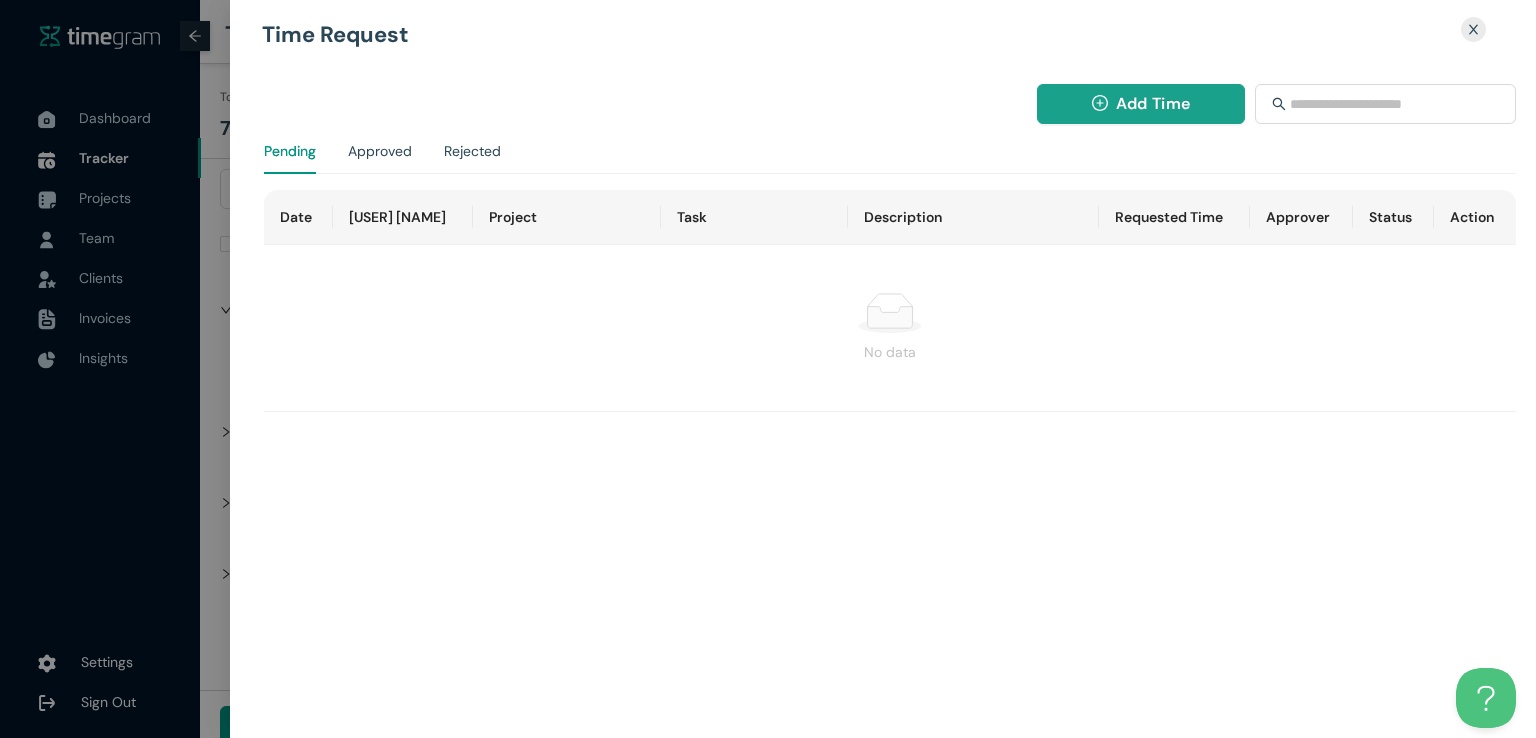 click on "Add Time" at bounding box center [1141, 104] 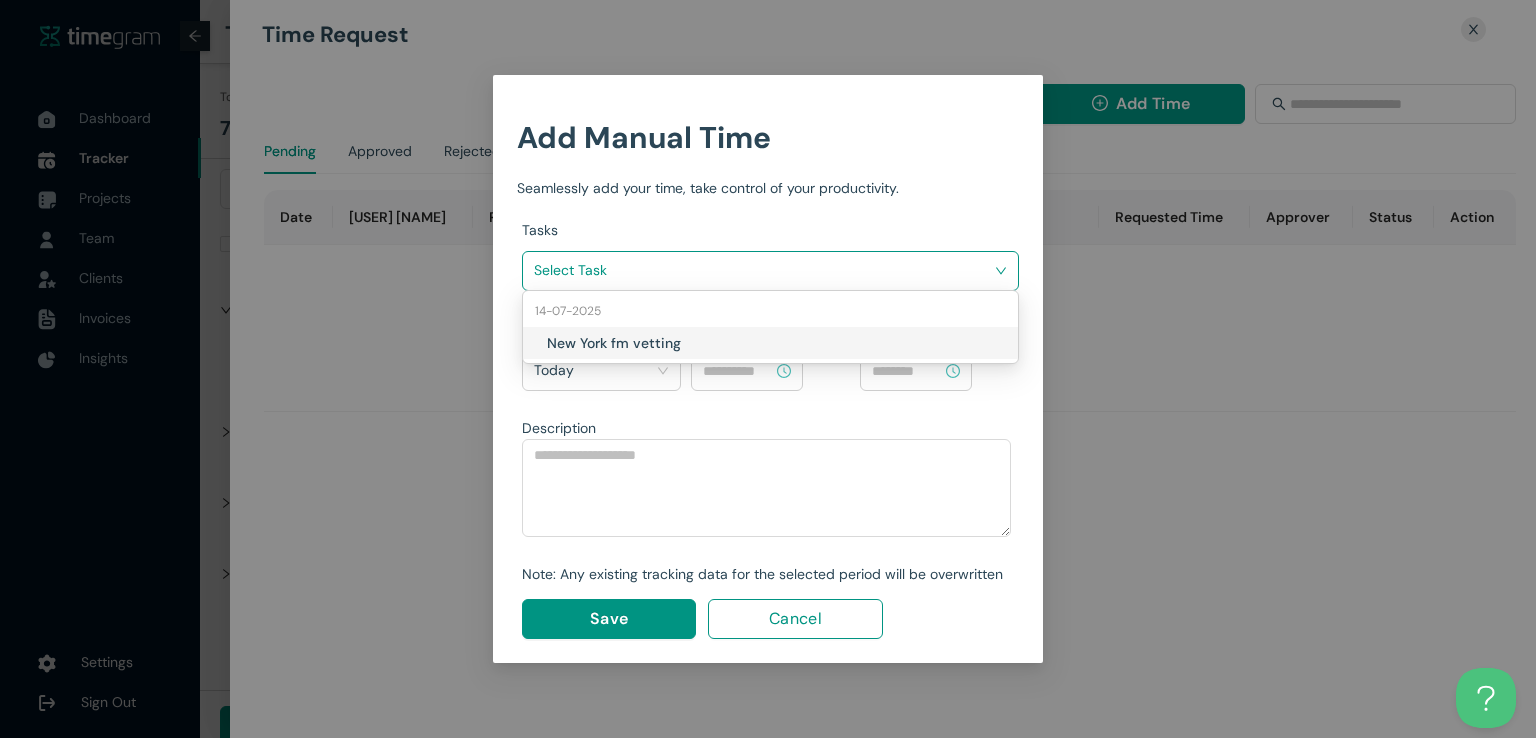 click at bounding box center (763, 270) 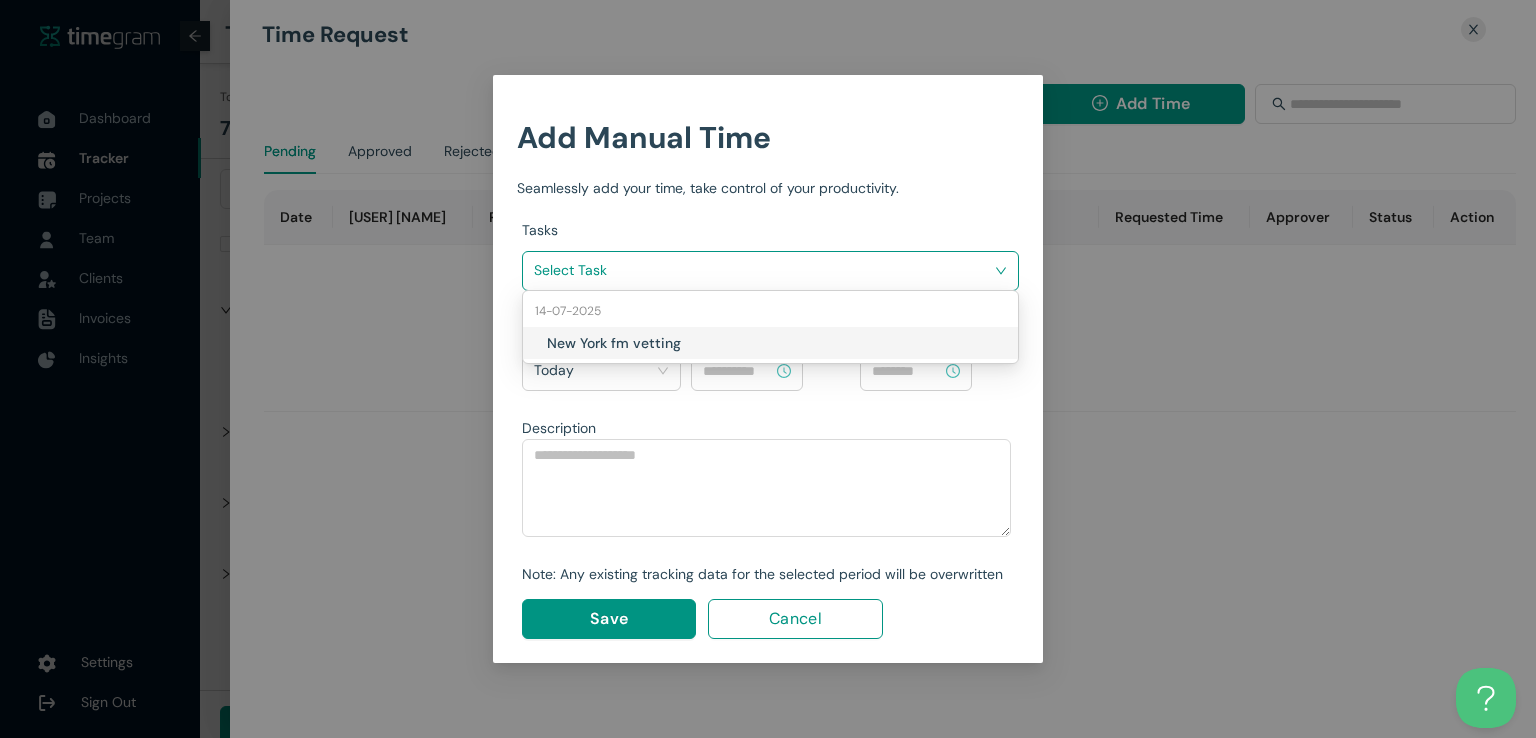 click on "New York fm vetting" at bounding box center (664, 343) 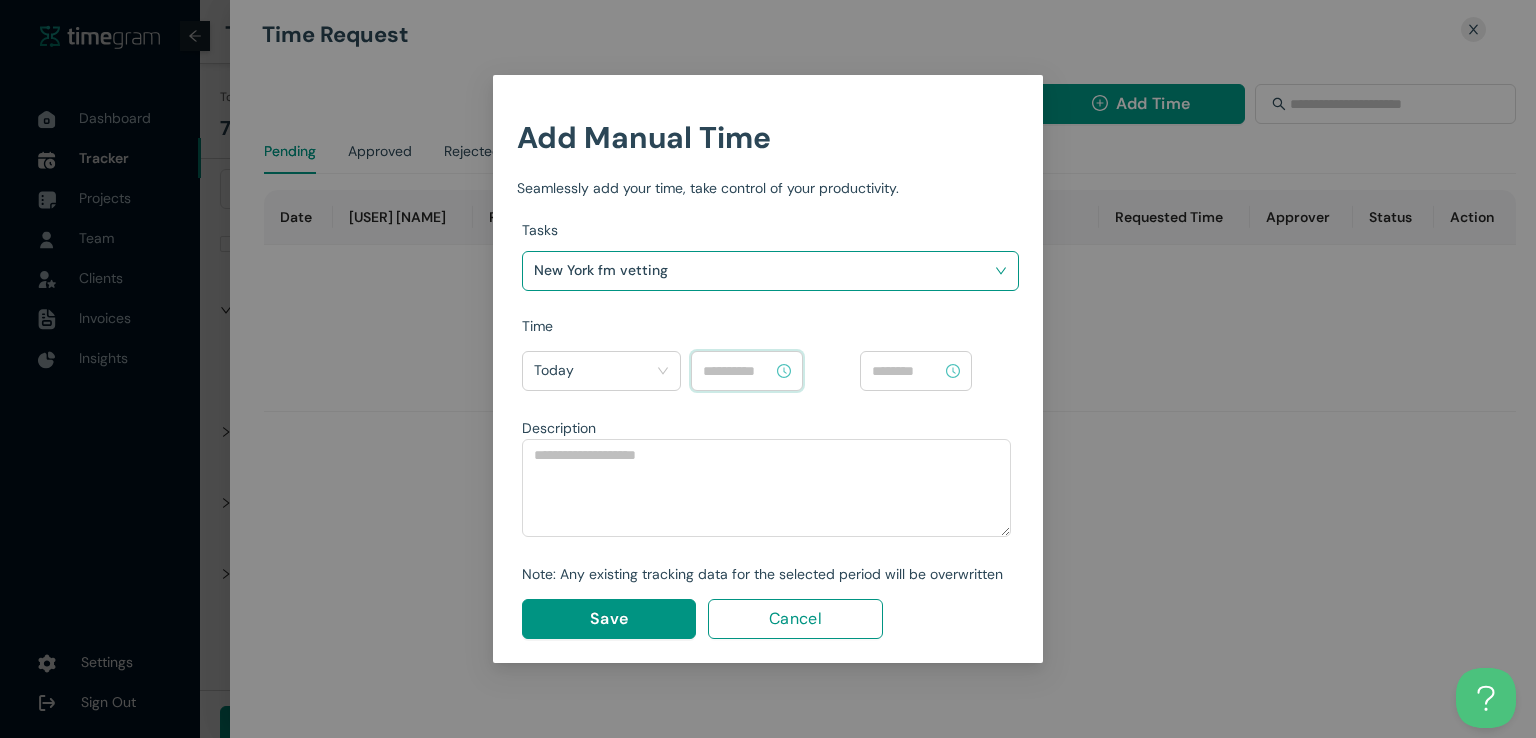 click at bounding box center [738, 371] 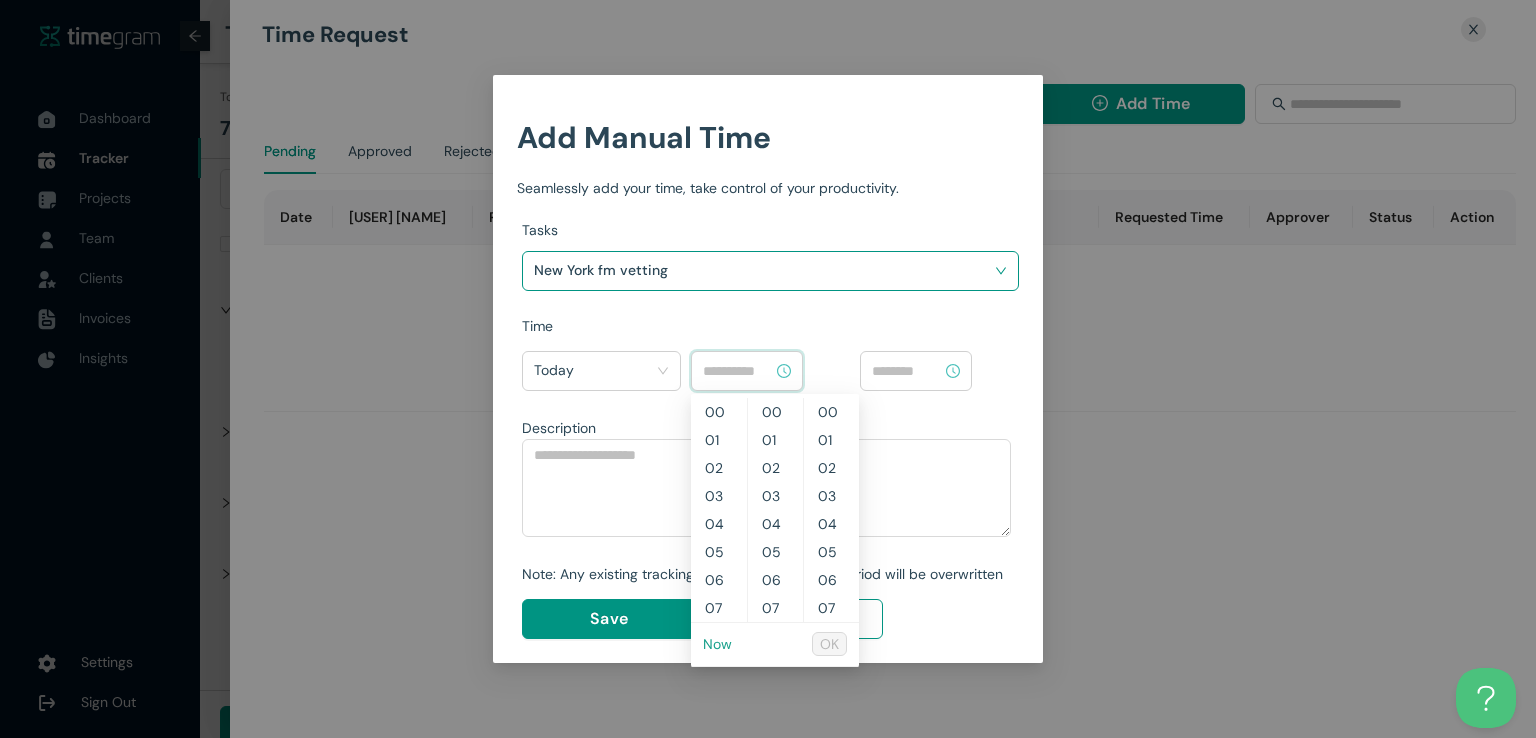 click on "Now" at bounding box center [717, 644] 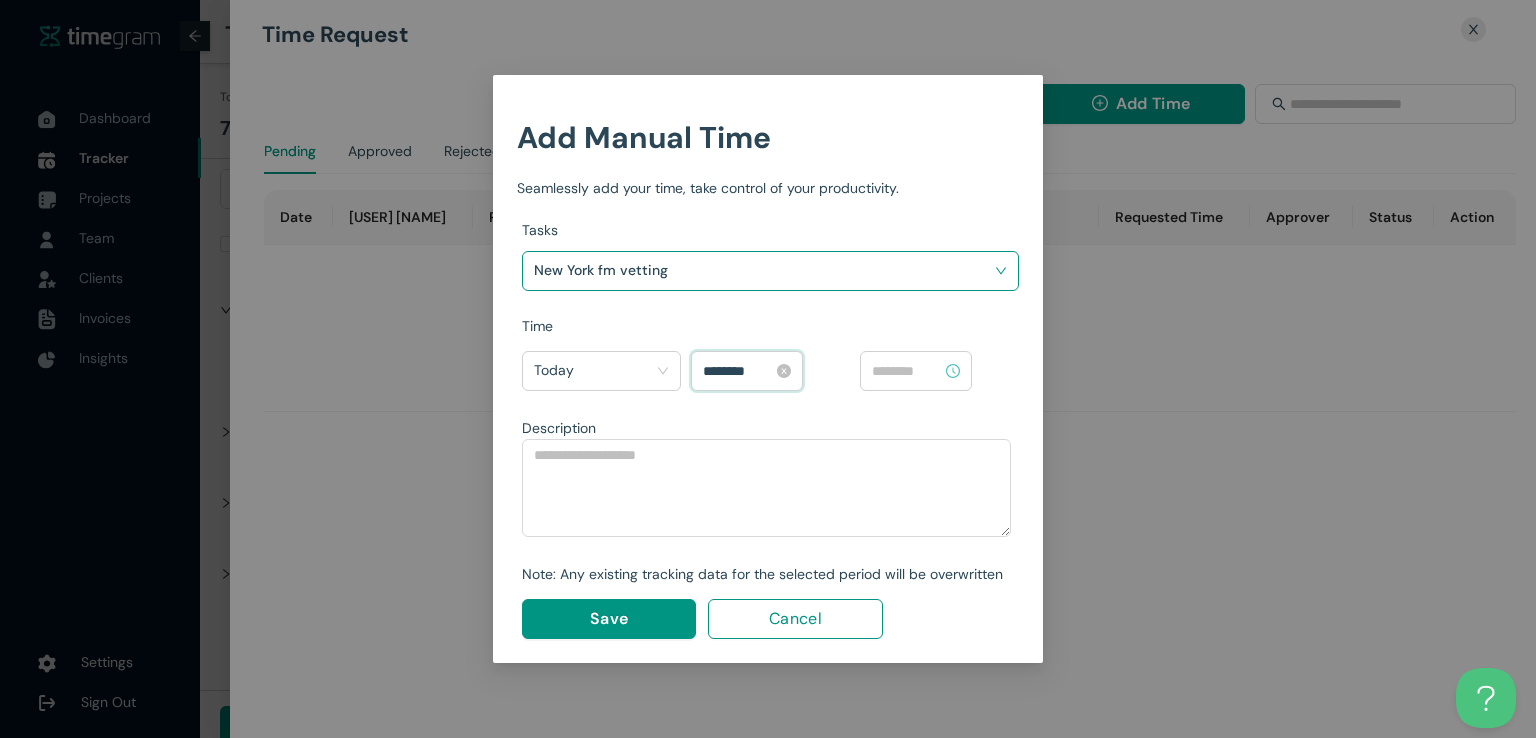 scroll, scrollTop: 364, scrollLeft: 0, axis: vertical 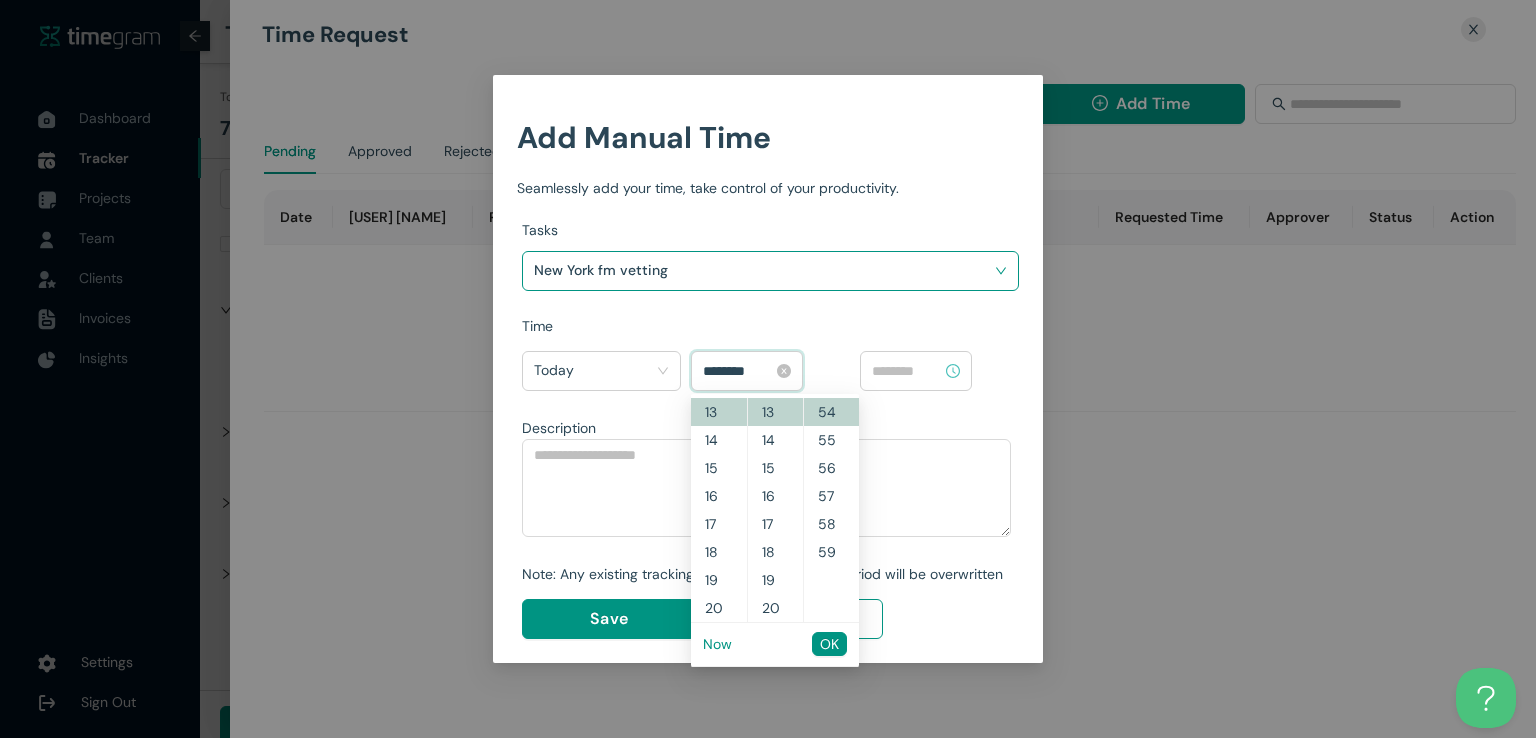 click on "********" at bounding box center [738, 371] 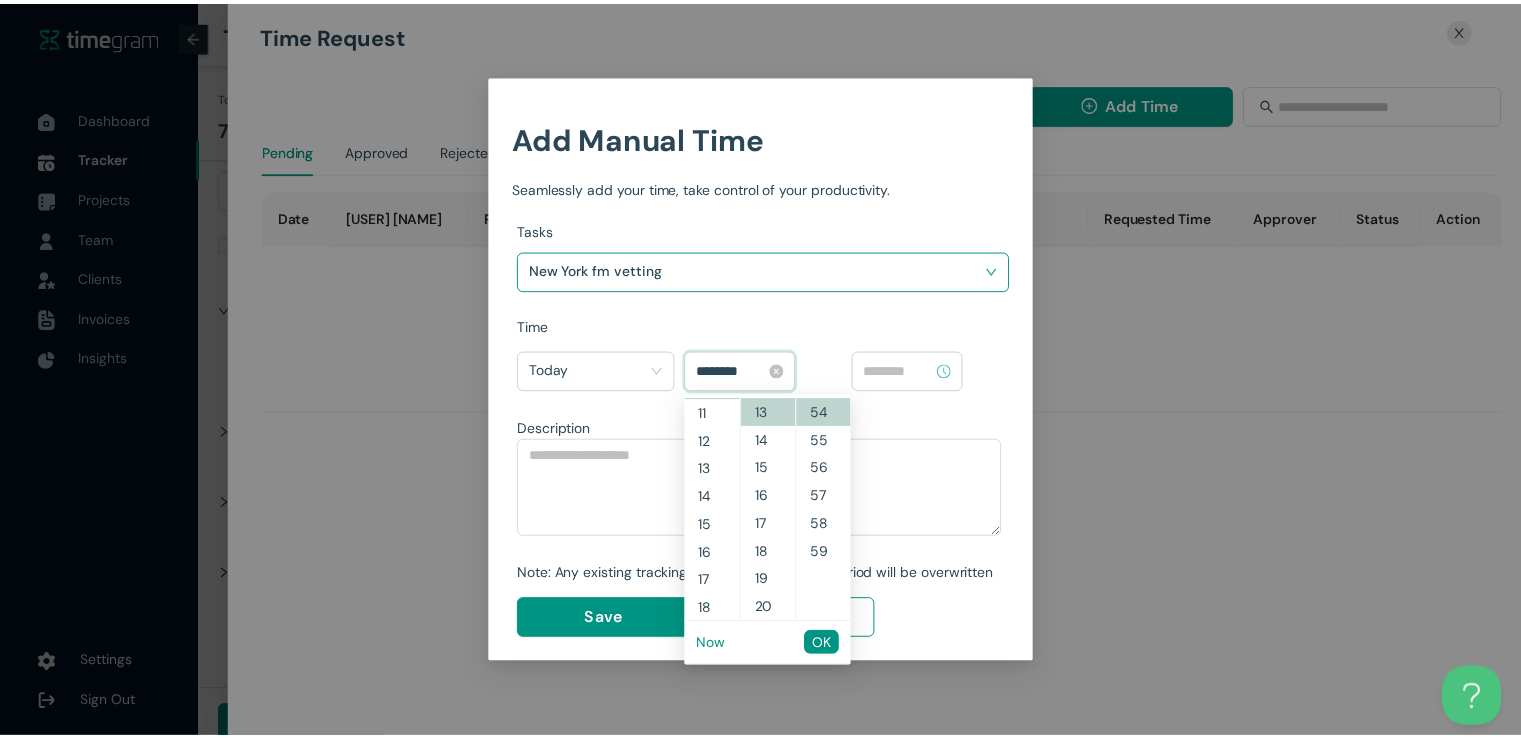 scroll, scrollTop: 280, scrollLeft: 0, axis: vertical 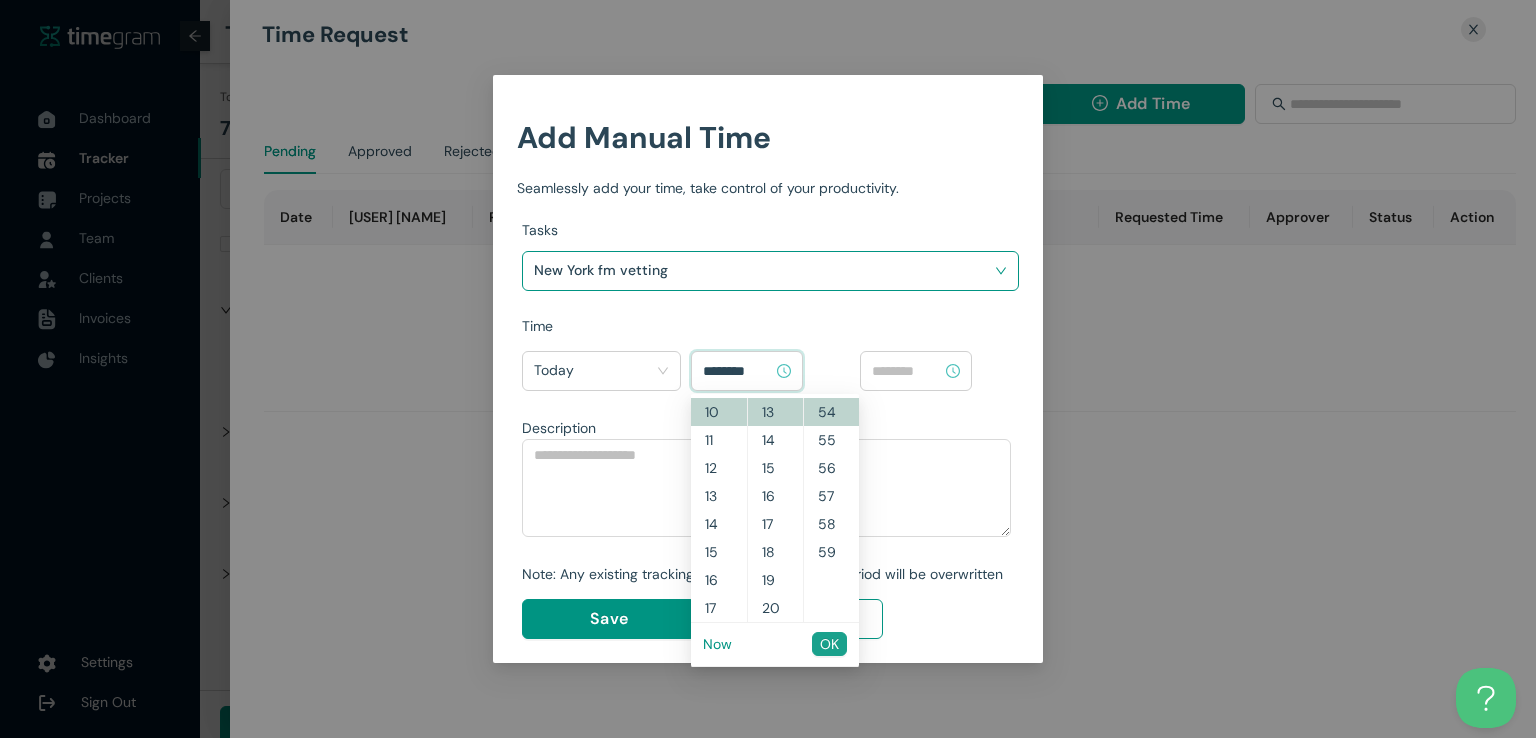 click on "OK" at bounding box center [829, 644] 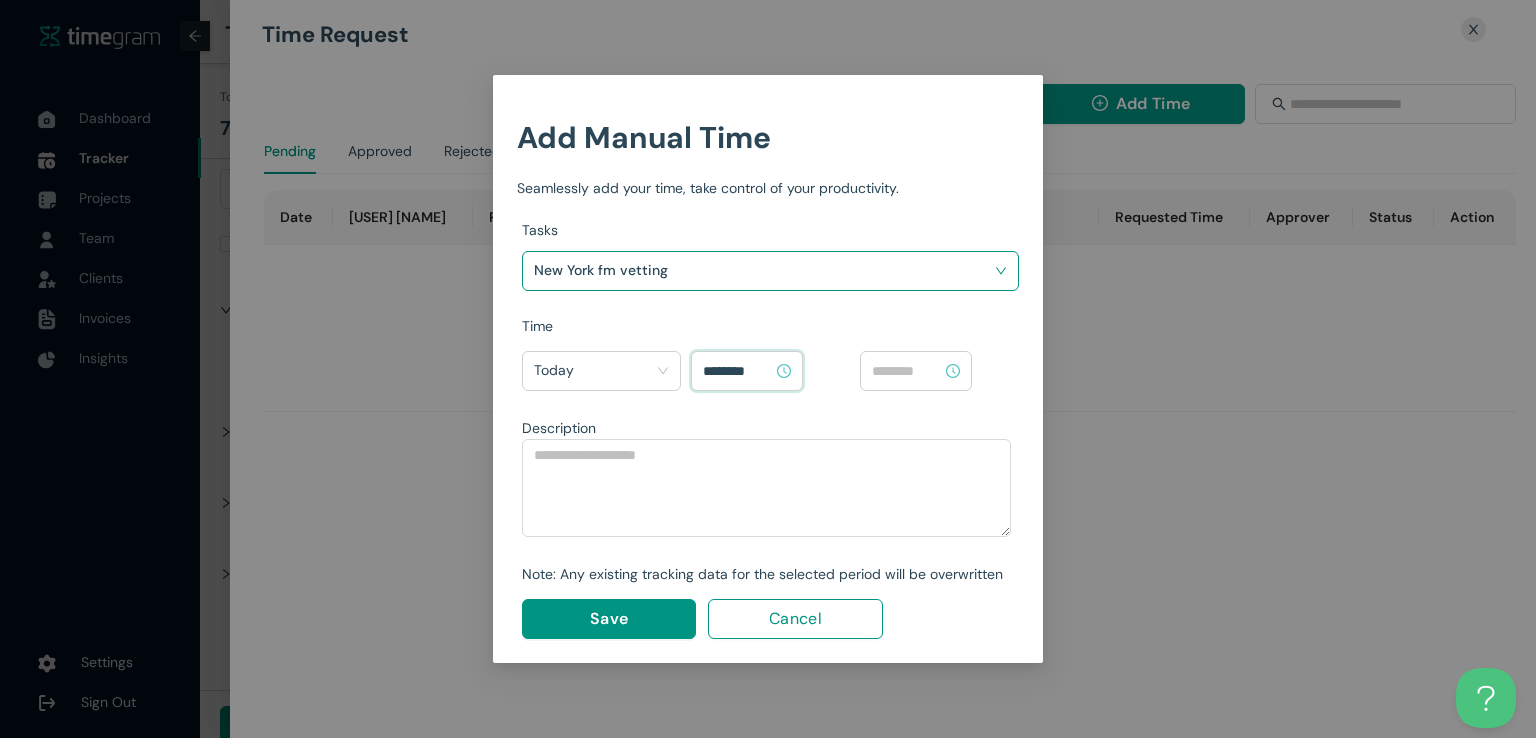 type on "********" 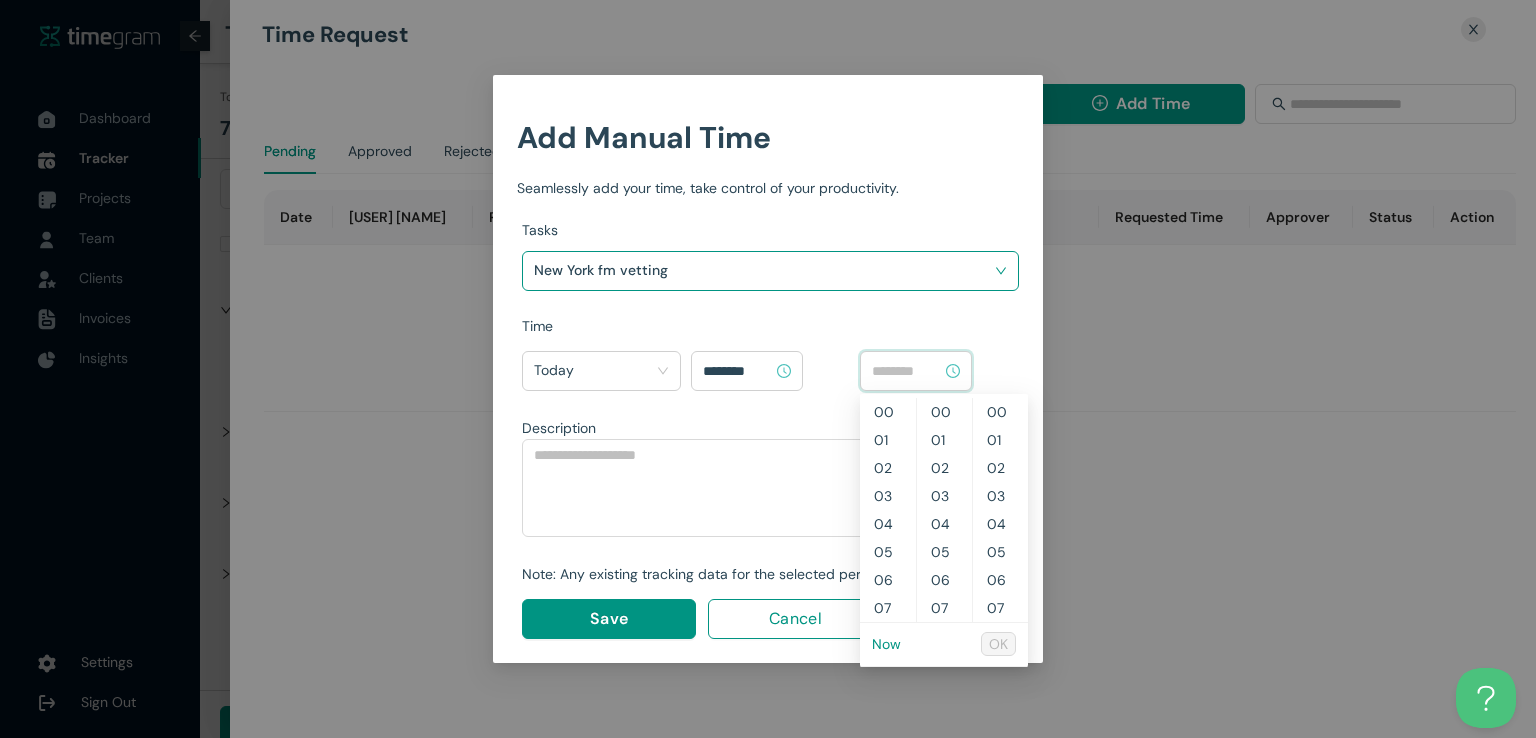 click at bounding box center [907, 371] 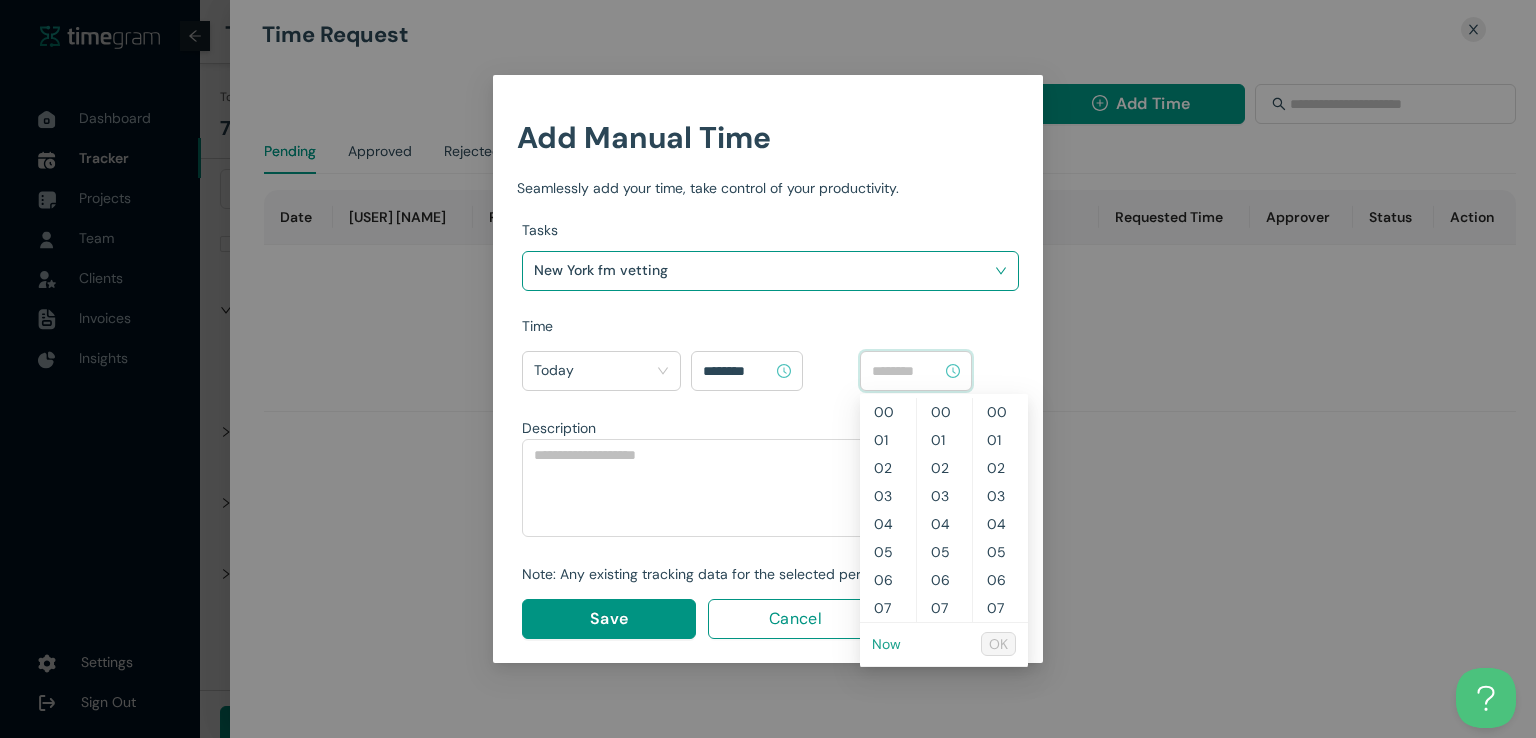 click on "Now" at bounding box center [886, 644] 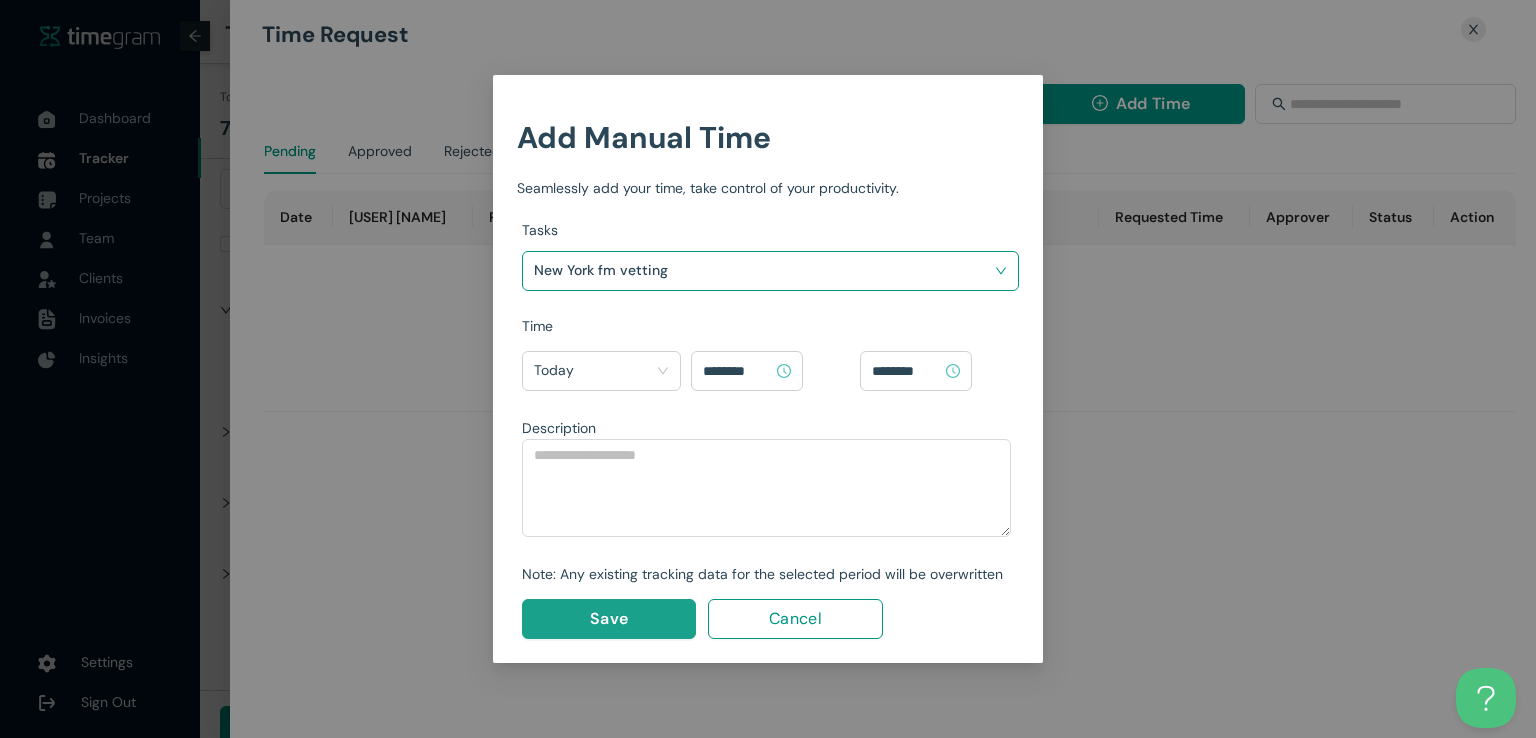 click on "Save" at bounding box center (609, 619) 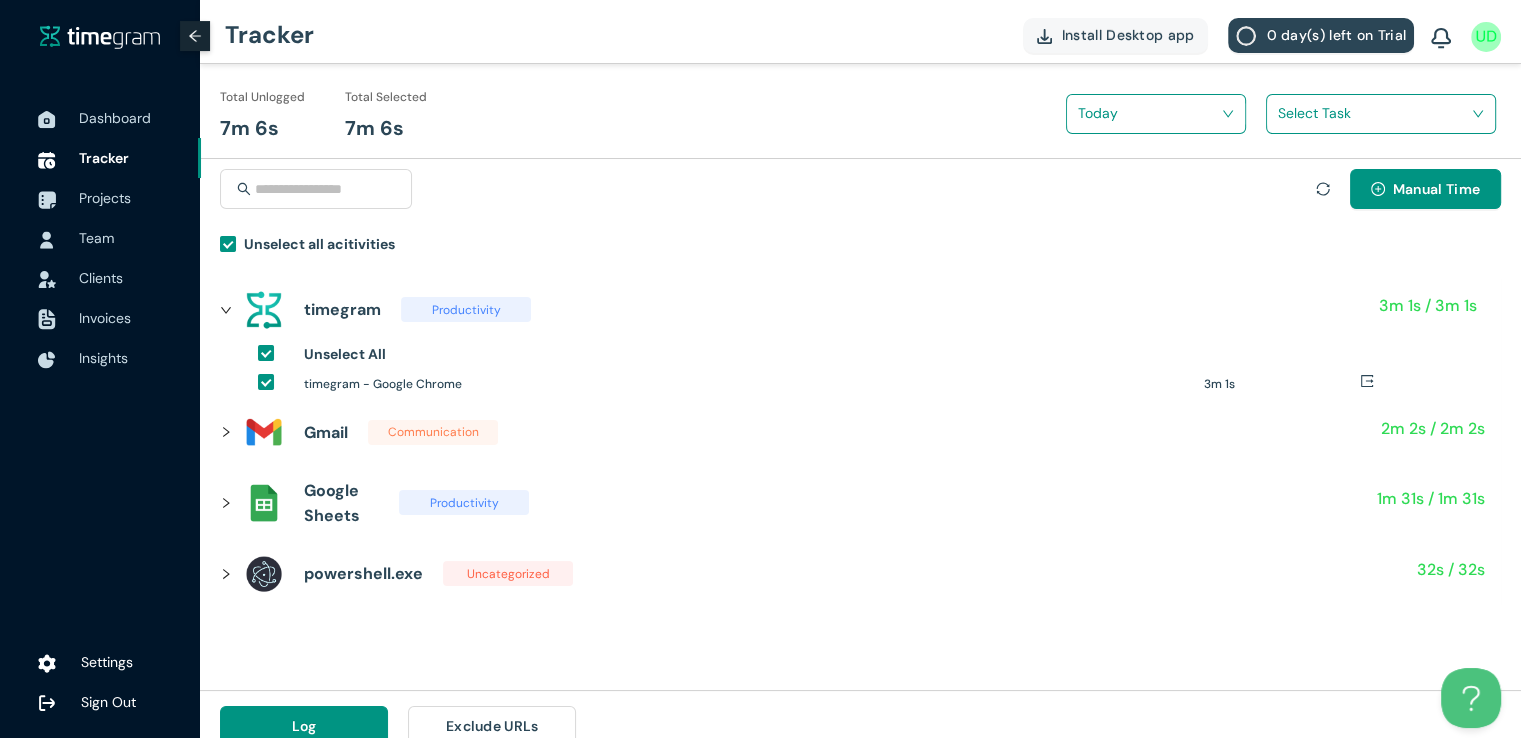 click at bounding box center (1374, 113) 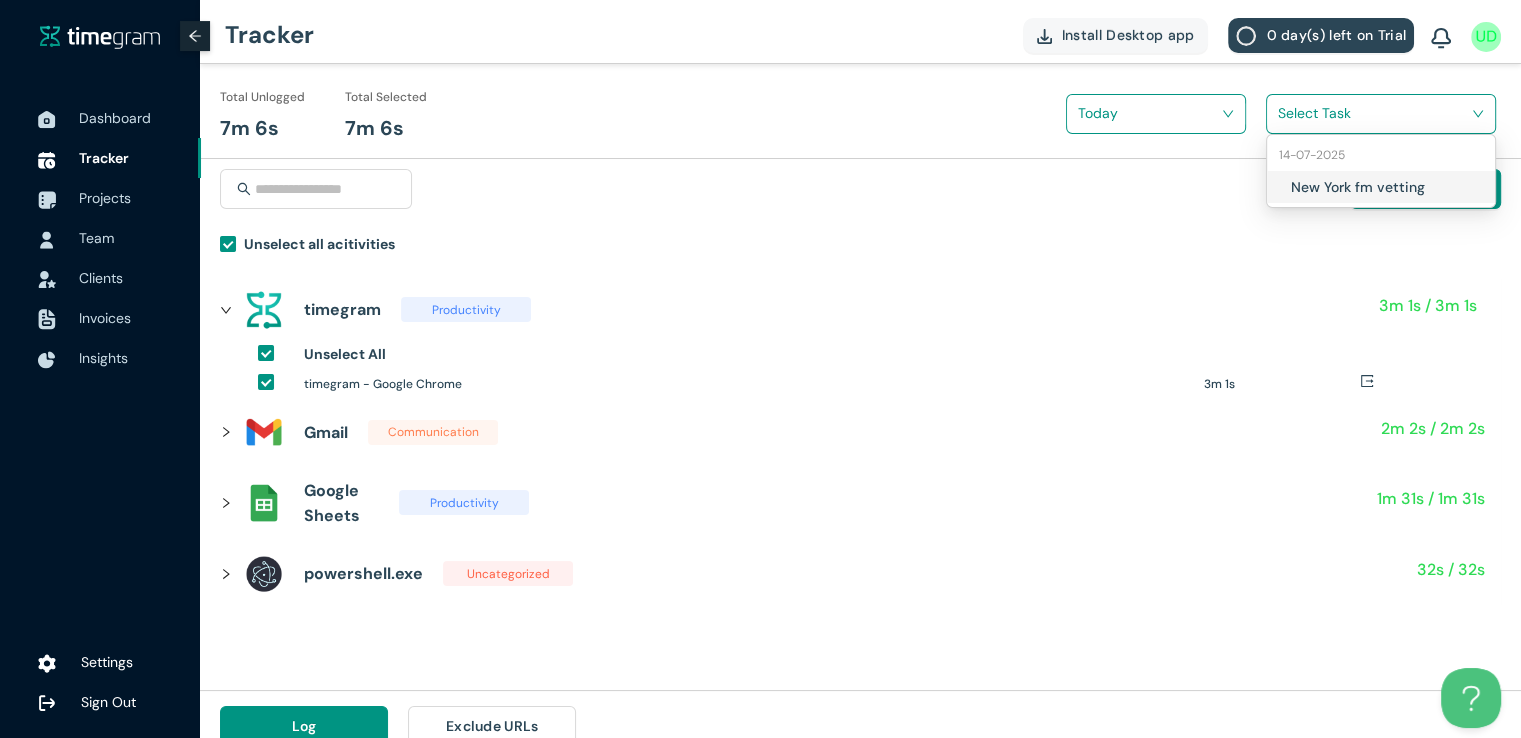 click on "New York fm vetting" at bounding box center (1408, 187) 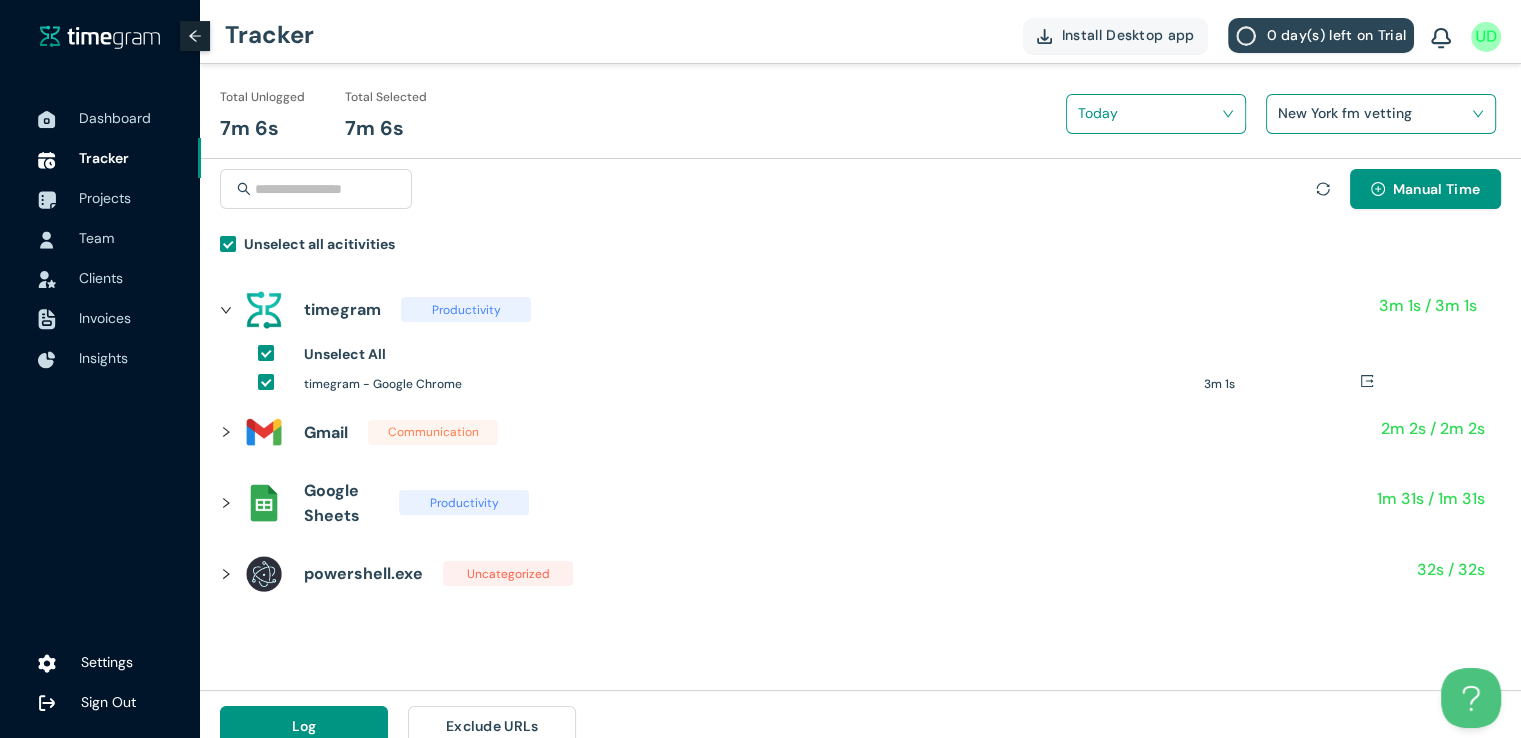 scroll, scrollTop: 23, scrollLeft: 0, axis: vertical 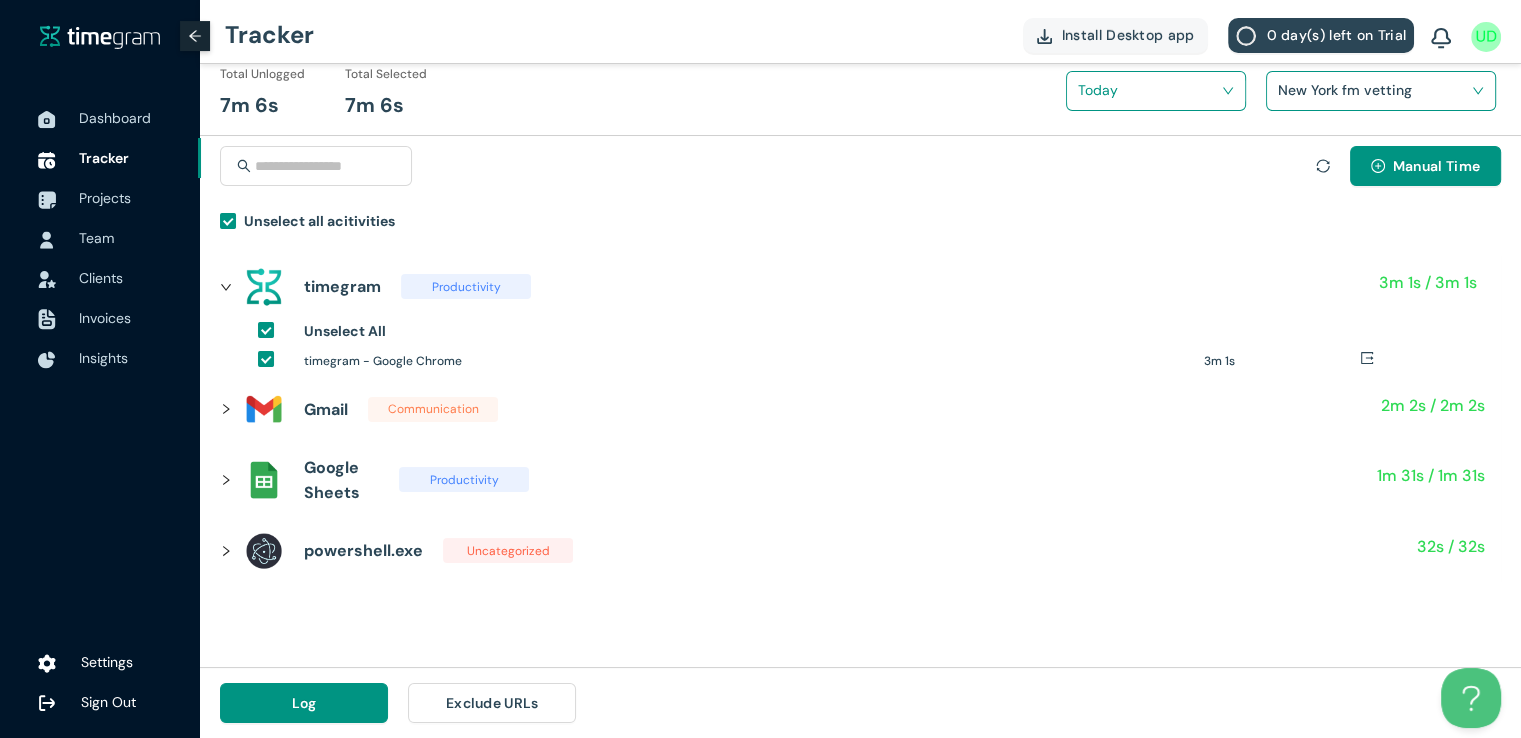 click on "Dashboard Tracker Projects Team Clients Invoices Insights Settings Sign Out Tracker Install Desktop app 0 day(s) left on Trial Total Unlogged 7m 6s Total Selected 7m 6s Today {"projectId":"Mwxpgkx5e1Vd4MwZNP7s","taskId":"qfPT8x8xlsKdZkjSjqvU","teamId":"defaultTeam"} New York fm vetting Manual Time Unselect all acitivities timegram Productivity 3m 1s / 3m 1s Unselect All timegram - Google Chrome 3m 1s Gmail Communication 2m 2s / 2m 2s Google Sheets Productivity 1m 31s / 1m 31s powershell.exe Uncategorized 32s / 32s Log Exclude URLs
{"projectId":"Mwxpgkx5e1Vd4MwZNP7s","taskId":"qfPT8x8xlsKdZkjSjqvU","teamId":"defaultTeam"} 14-07-2025 New York fm vetting" at bounding box center (760, 346) 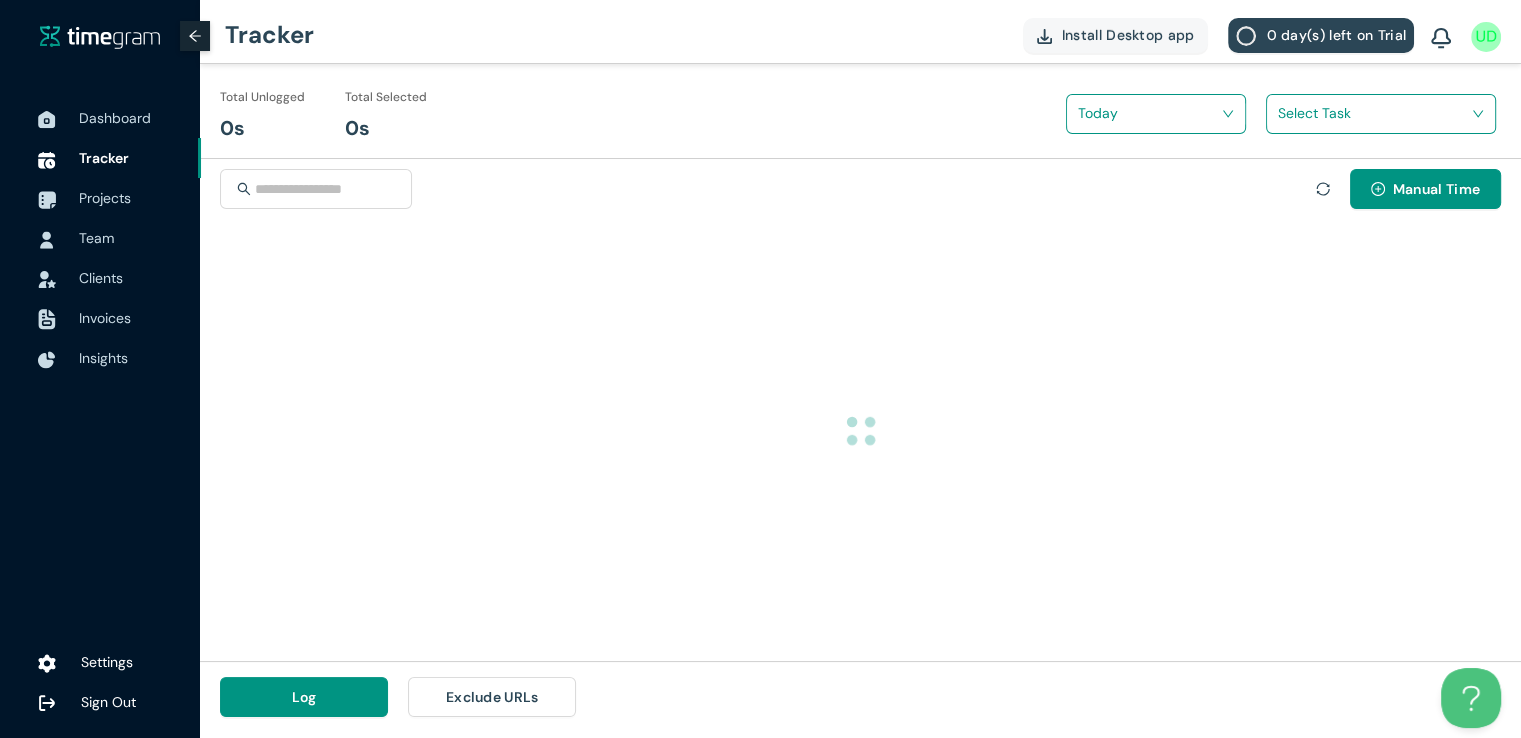 scroll, scrollTop: 0, scrollLeft: 0, axis: both 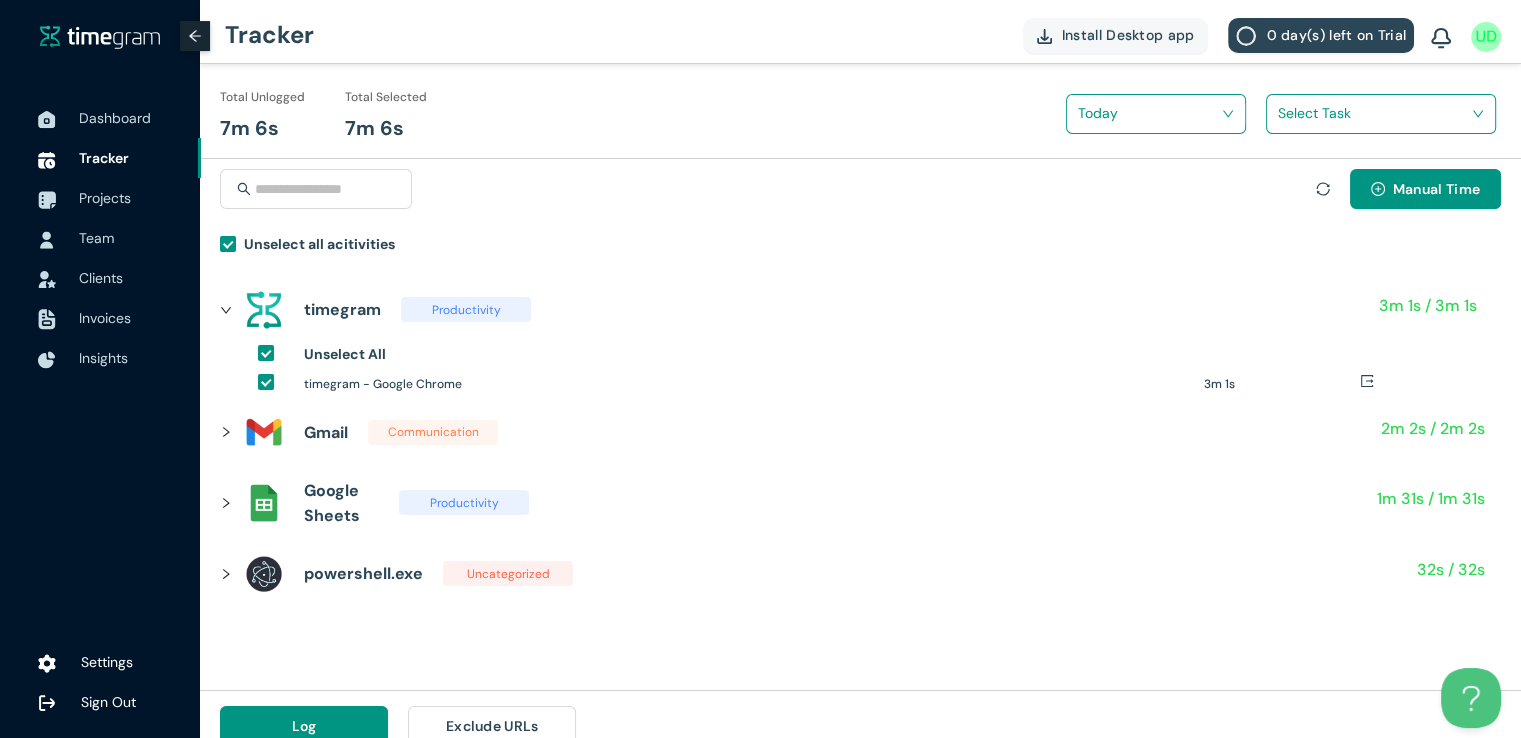 click at bounding box center (1374, 113) 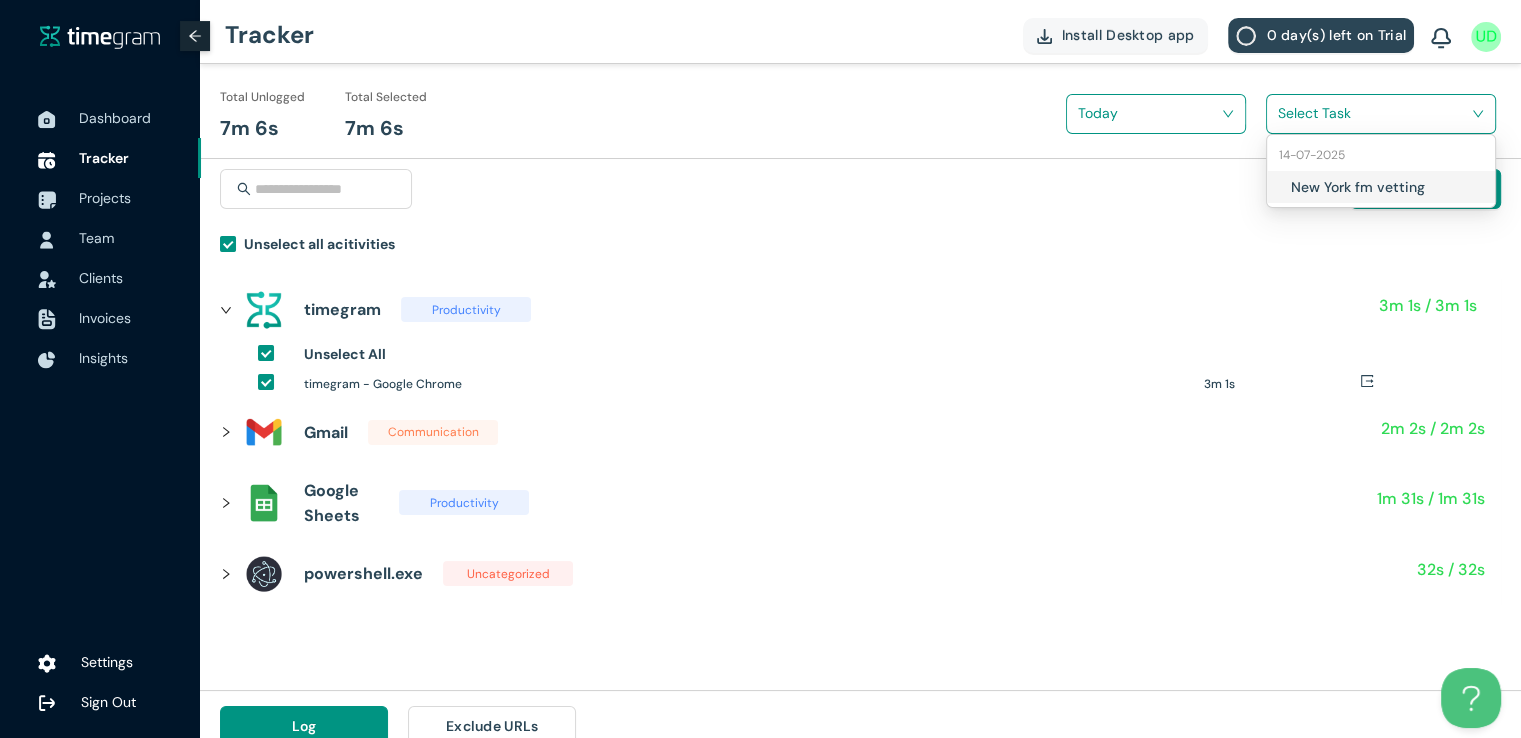 click on "New York fm vetting" at bounding box center (1381, 187) 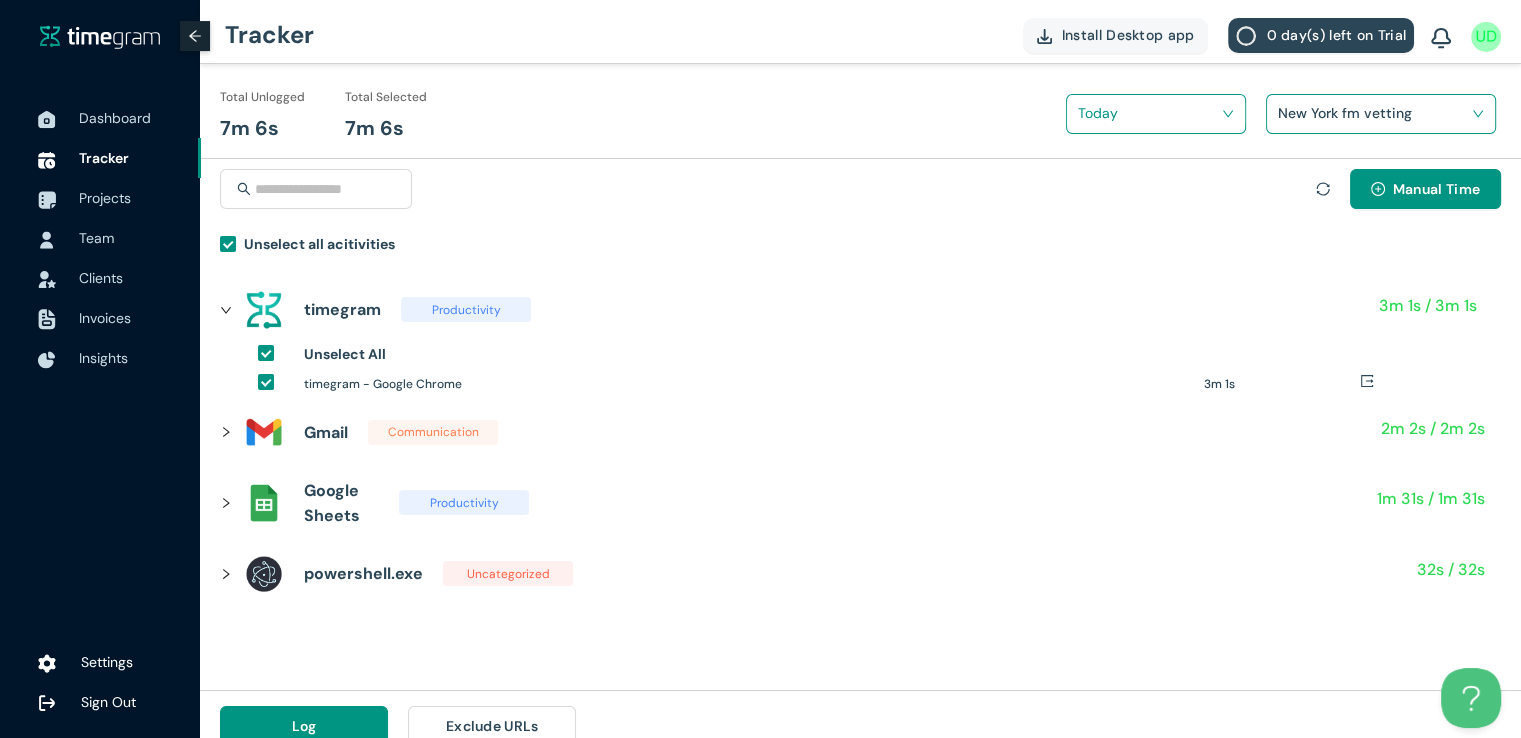 scroll, scrollTop: 23, scrollLeft: 0, axis: vertical 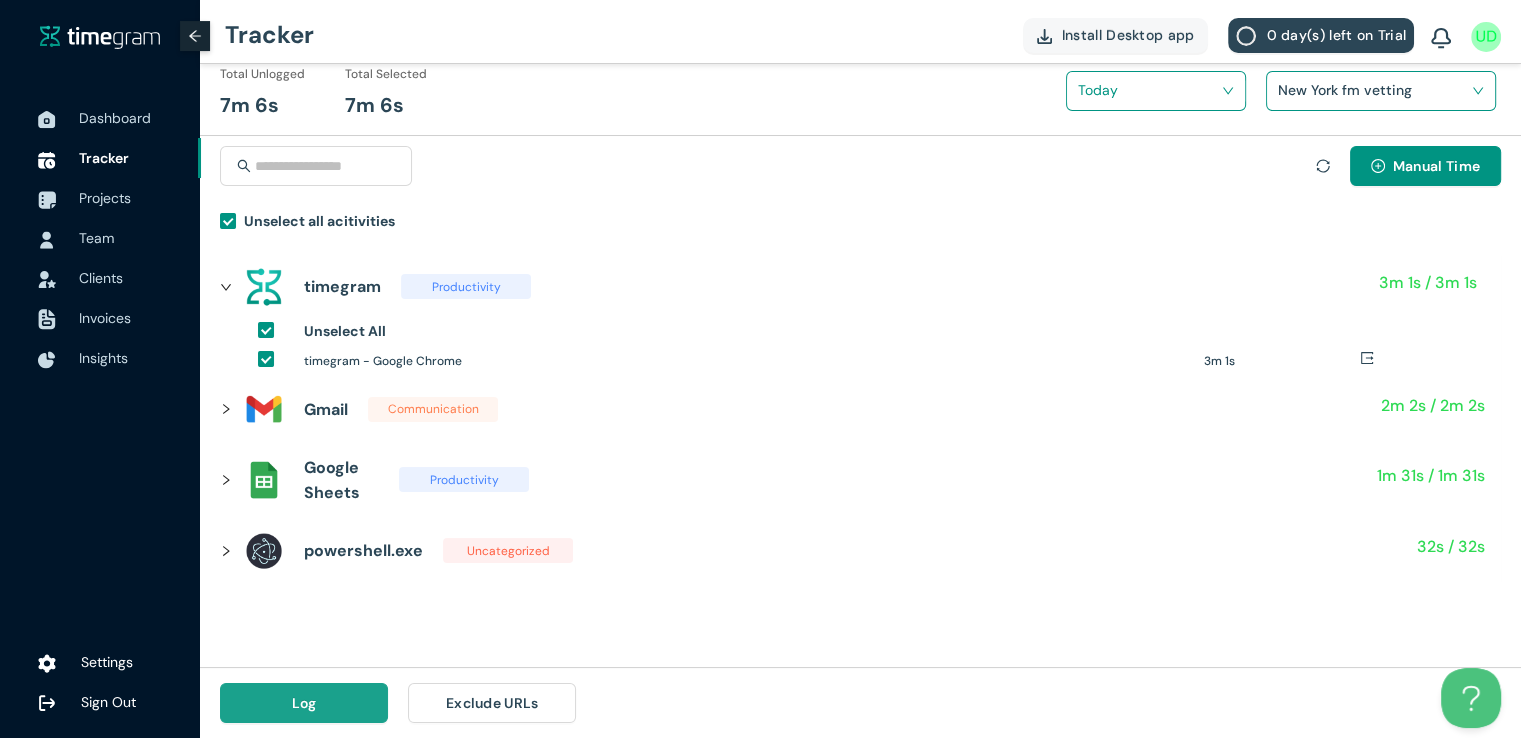 click on "Log" at bounding box center [304, 703] 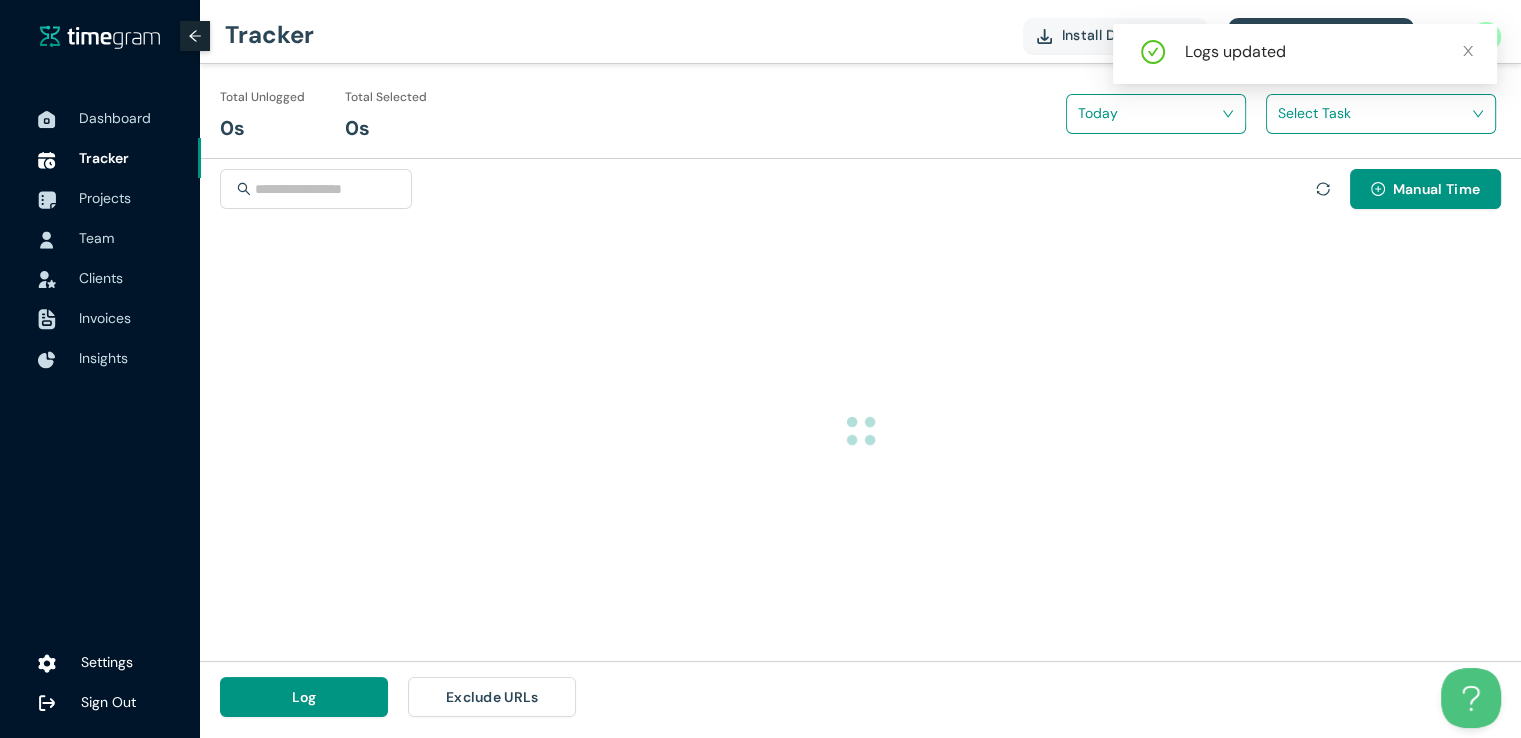 scroll, scrollTop: 0, scrollLeft: 0, axis: both 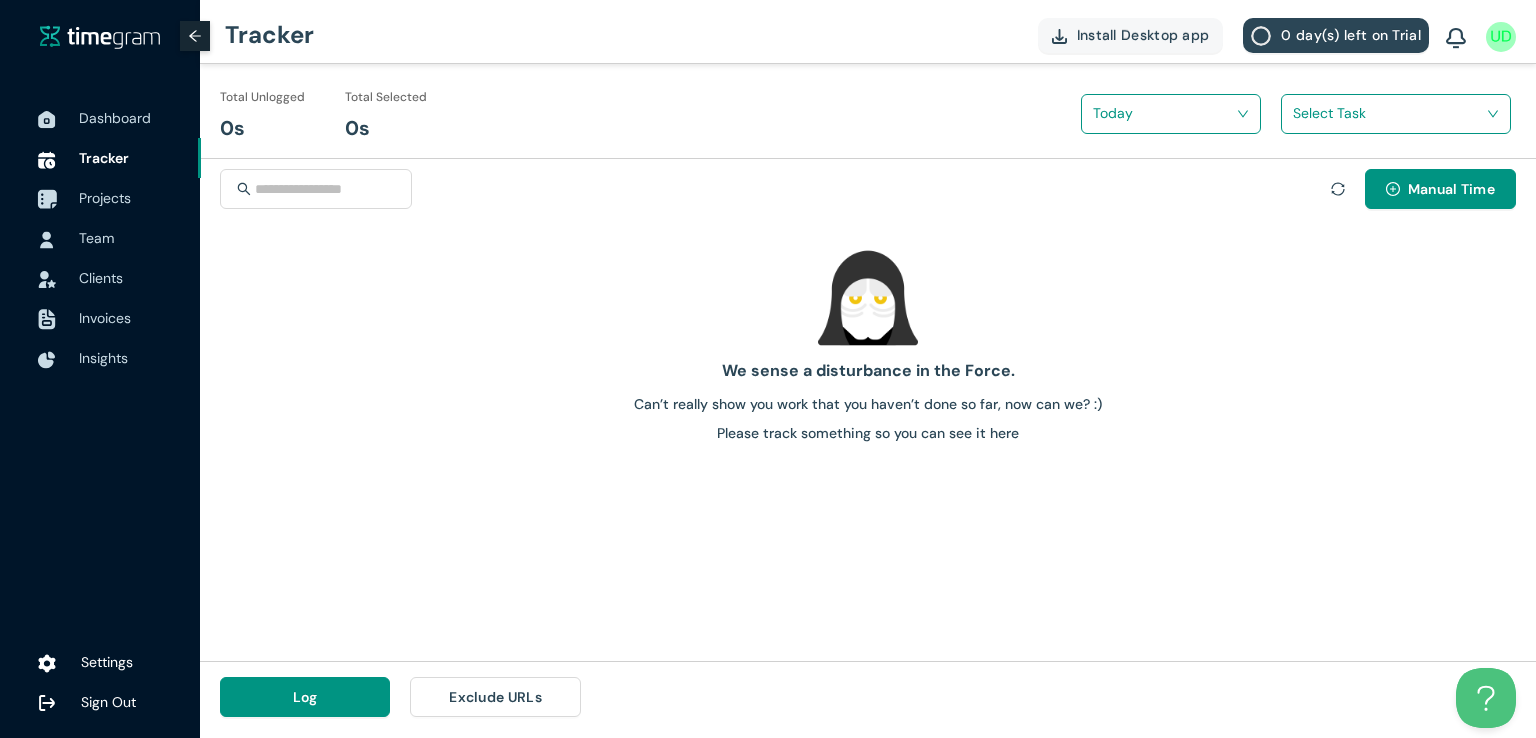click on "Projects" at bounding box center (105, 198) 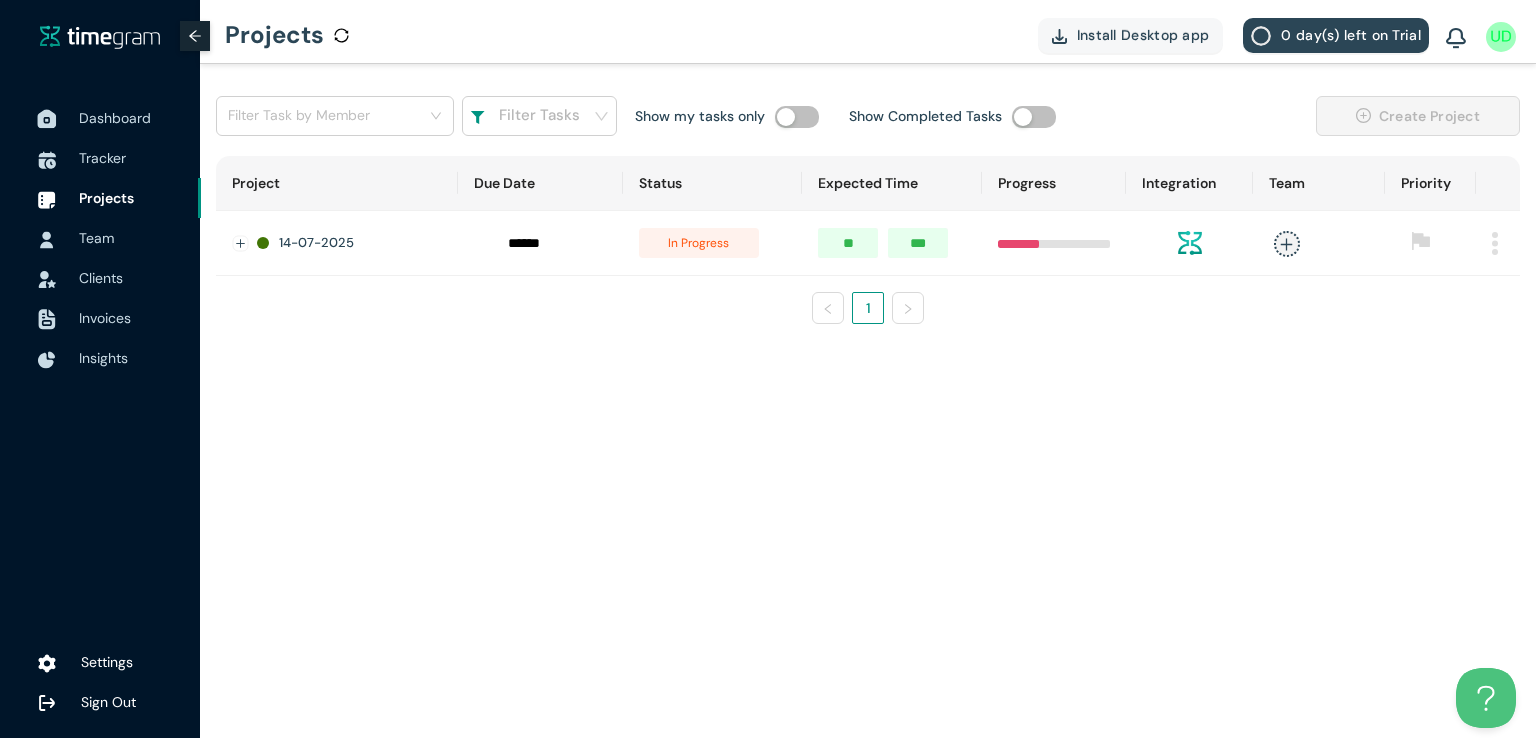 click on "Dashboard" at bounding box center (115, 118) 